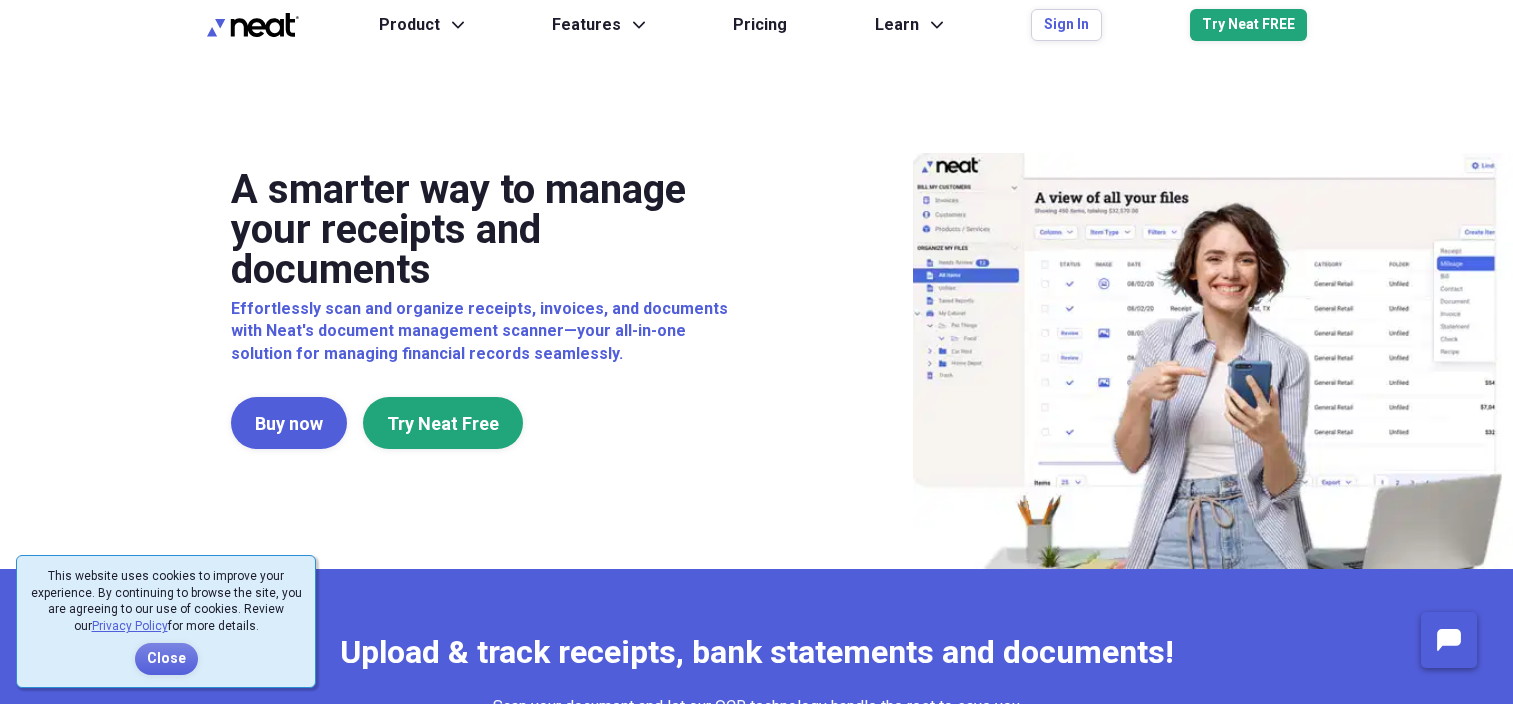 scroll, scrollTop: 0, scrollLeft: 0, axis: both 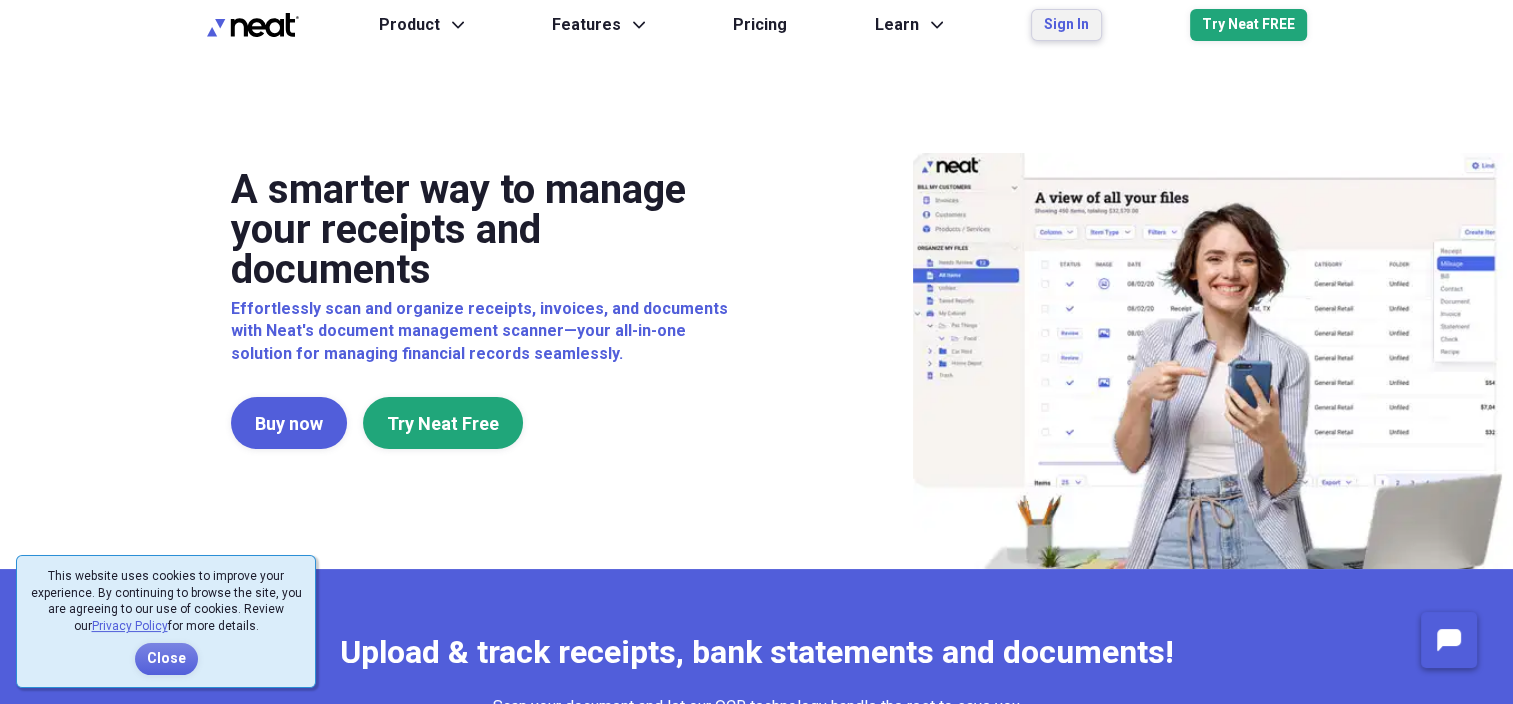 click on "Sign In" at bounding box center (1066, 25) 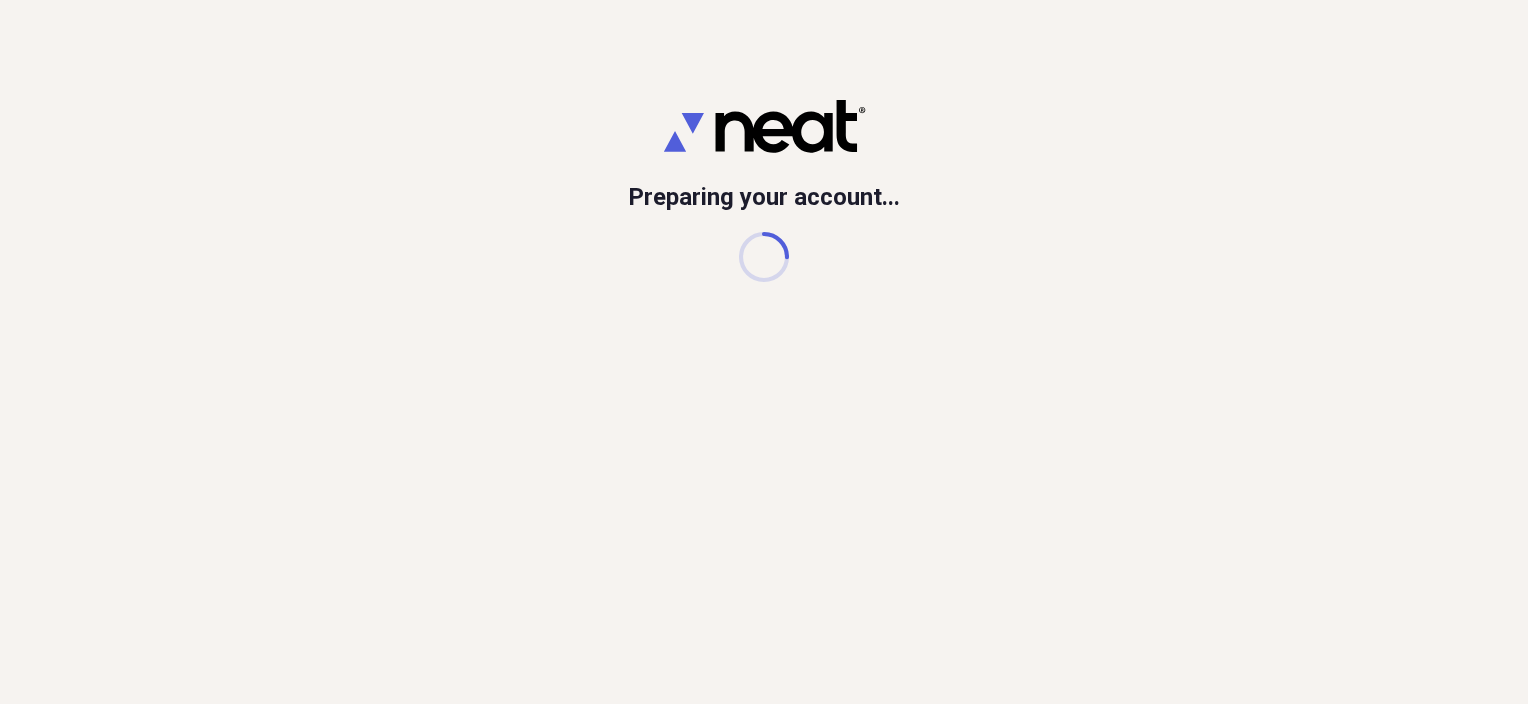 scroll, scrollTop: 0, scrollLeft: 0, axis: both 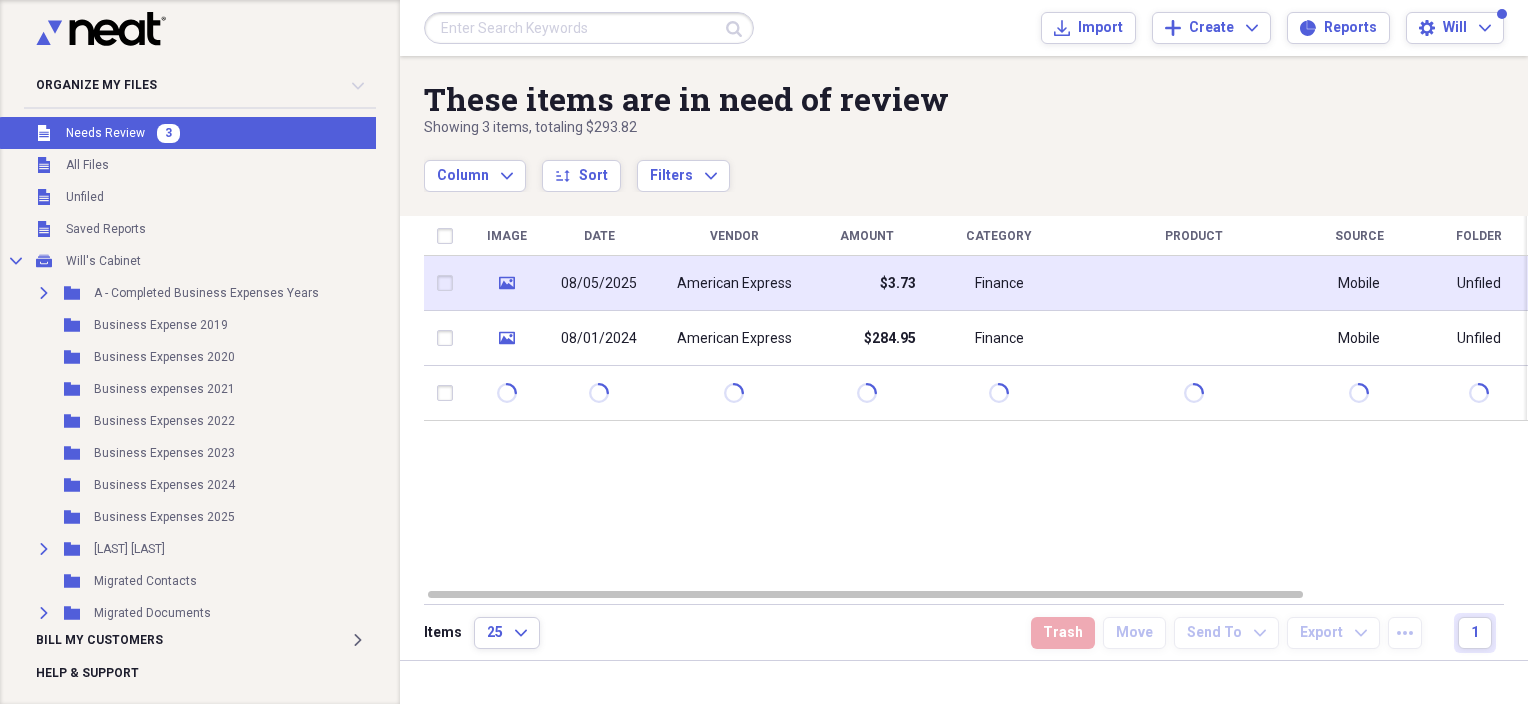 click on "American Express" at bounding box center (734, 284) 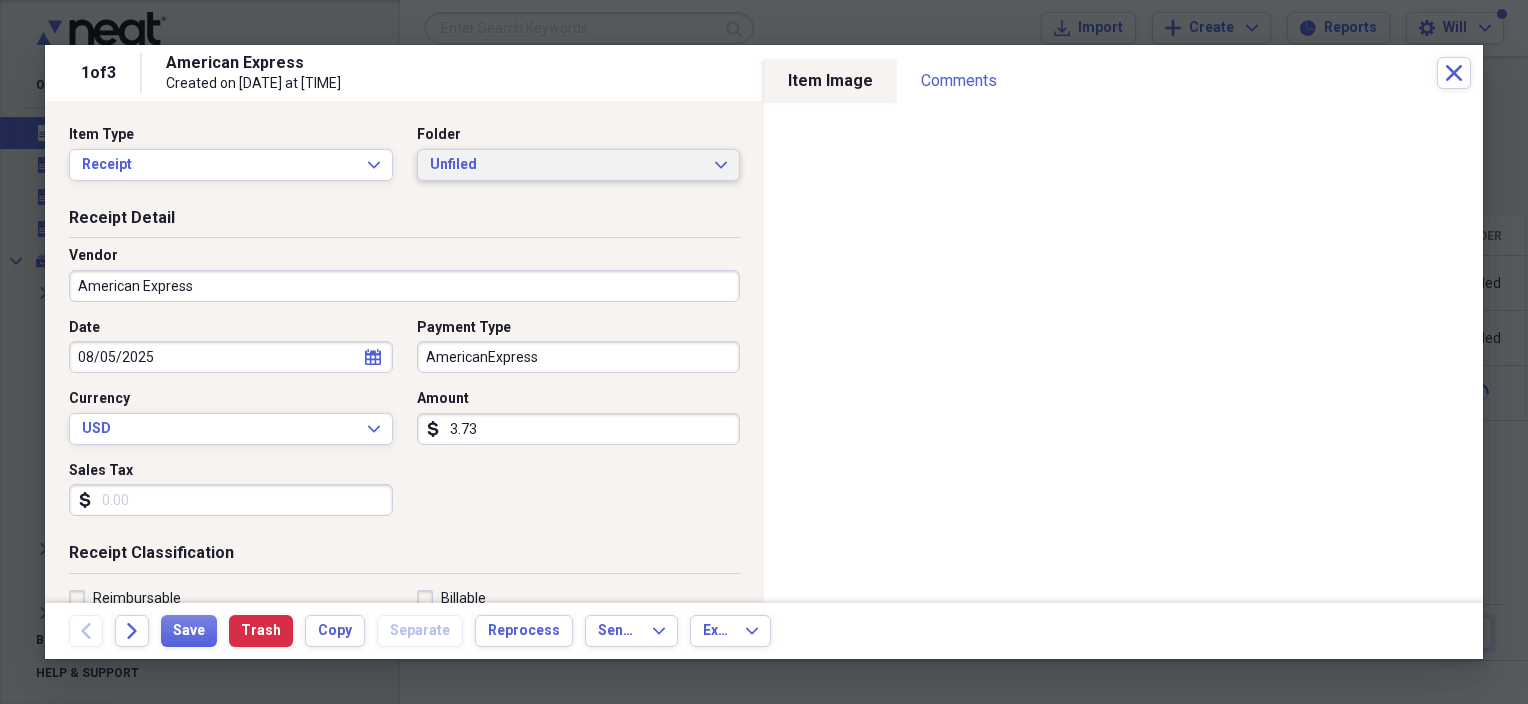 click on "Unfiled" at bounding box center [567, 165] 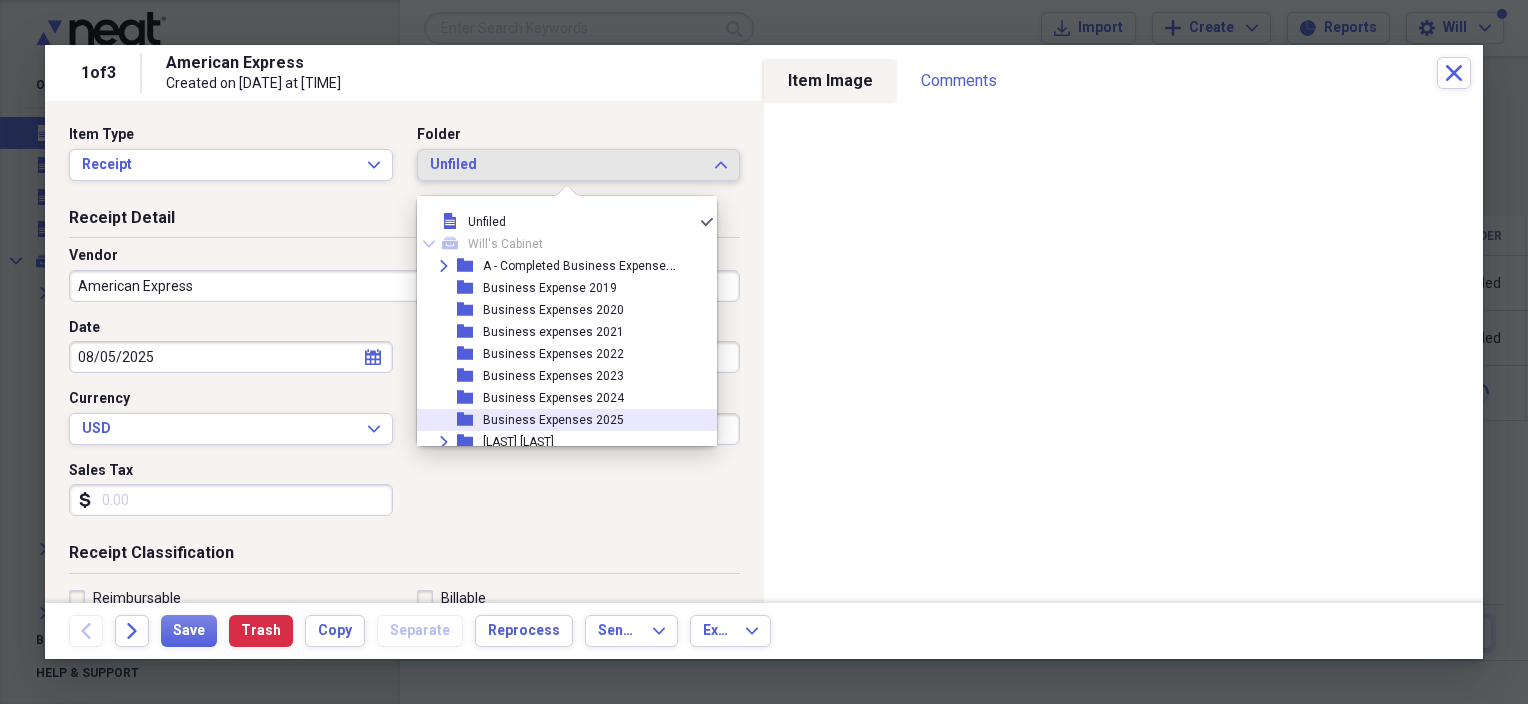 click on "Business Expenses 2025" at bounding box center [553, 420] 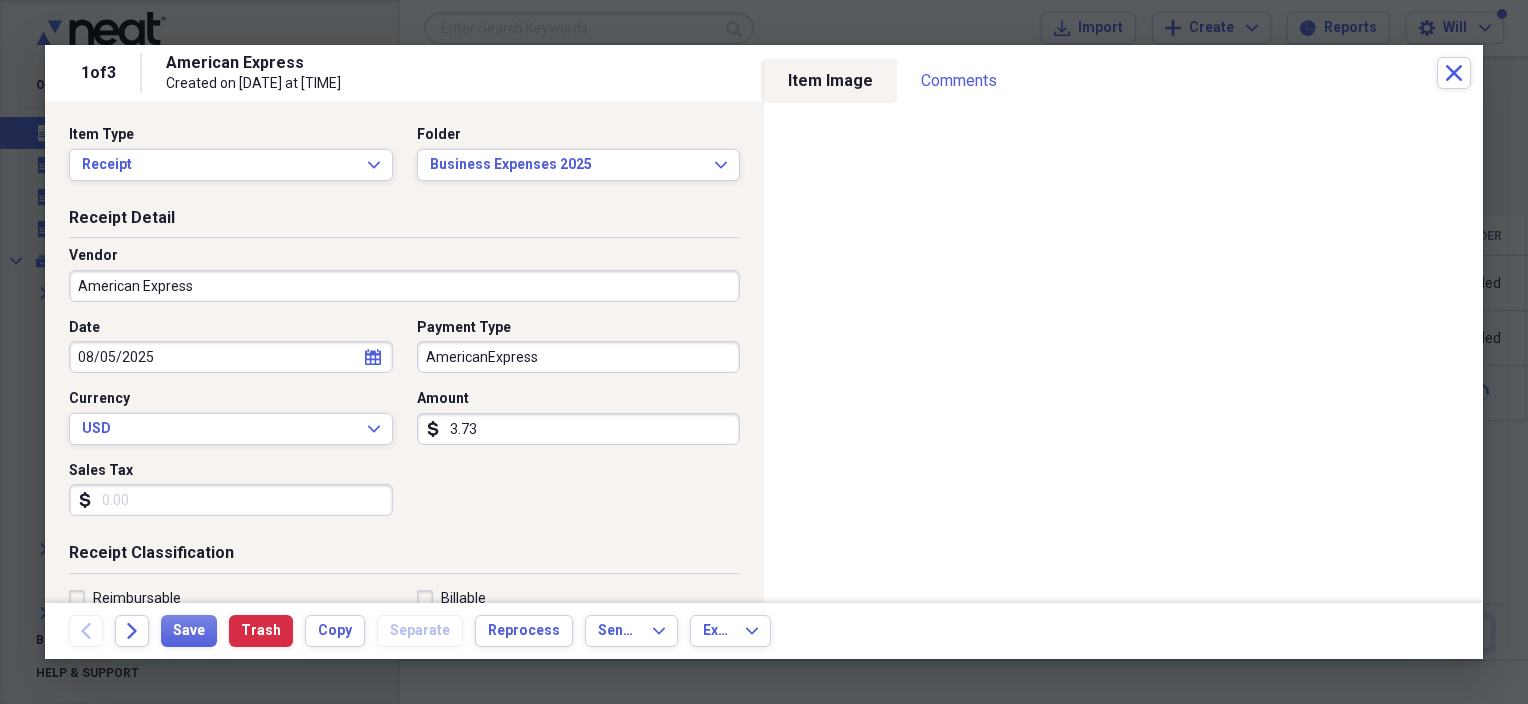 click on "American Express" at bounding box center (404, 286) 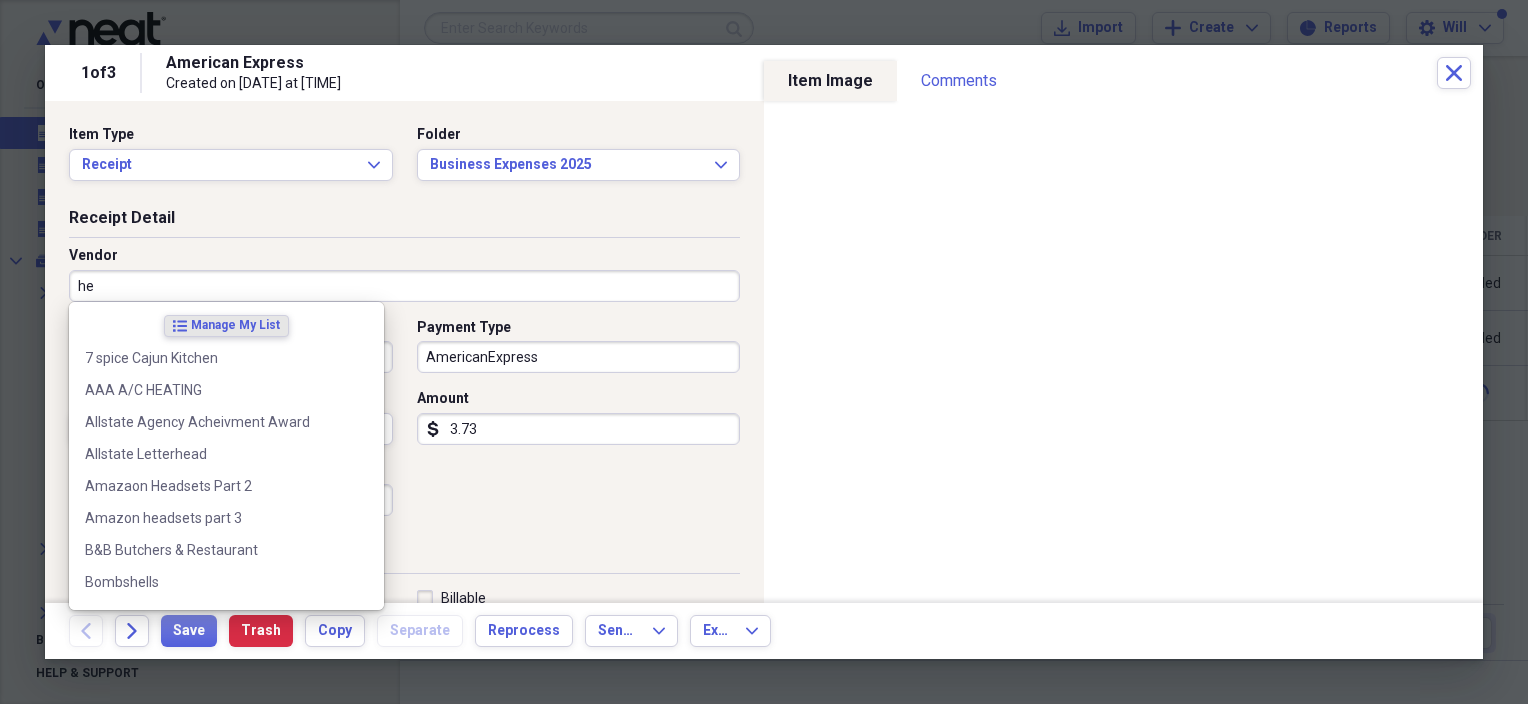 type on "heb" 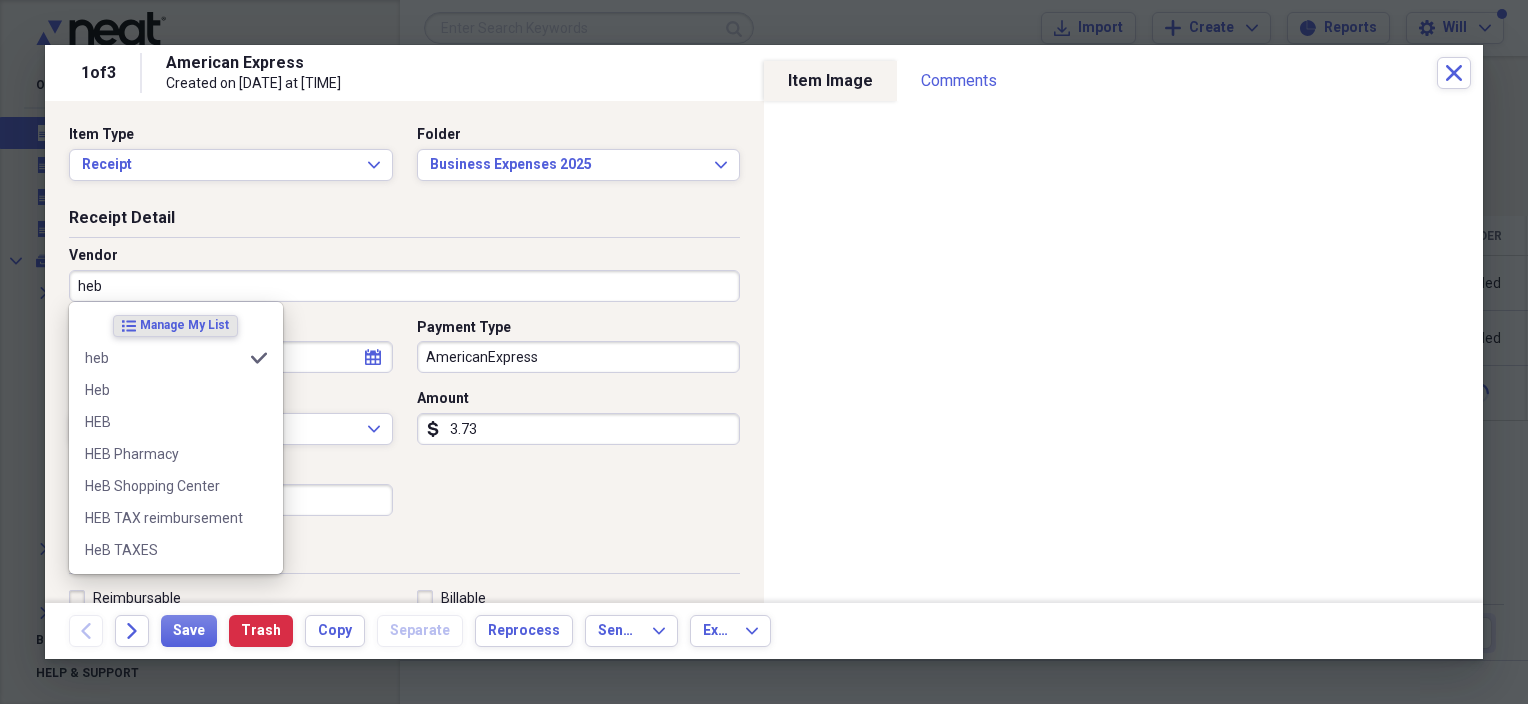 type on "Meals/Entertainment" 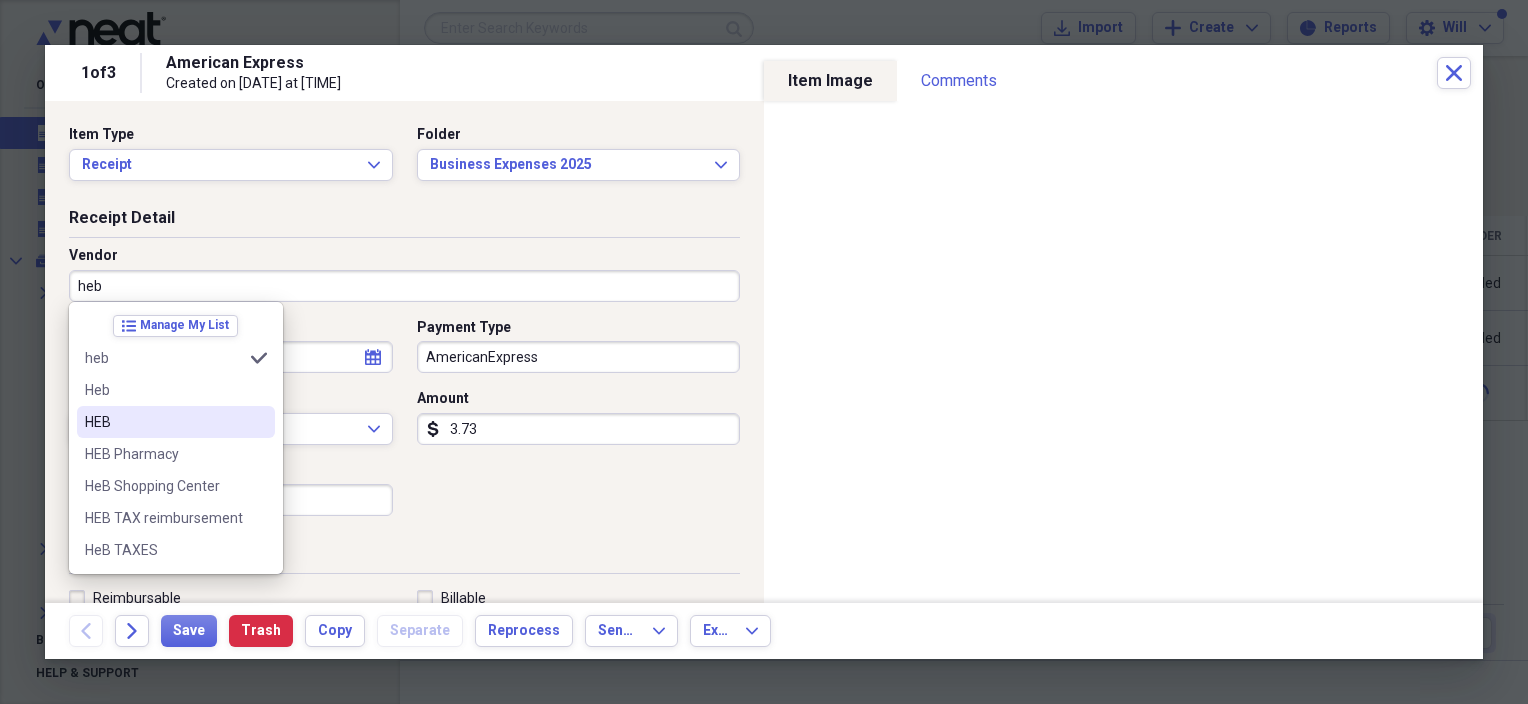 type on "HEB" 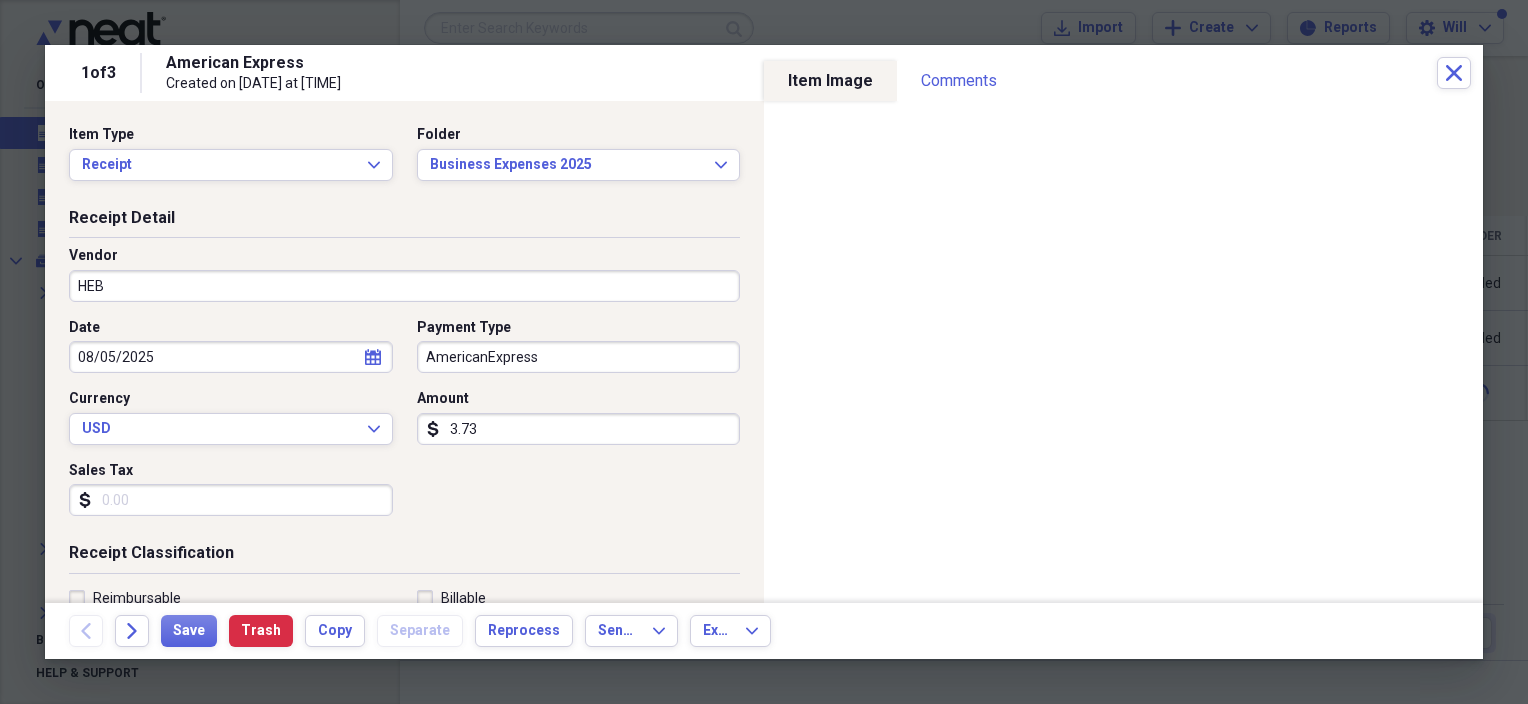 type on "Office Supplies" 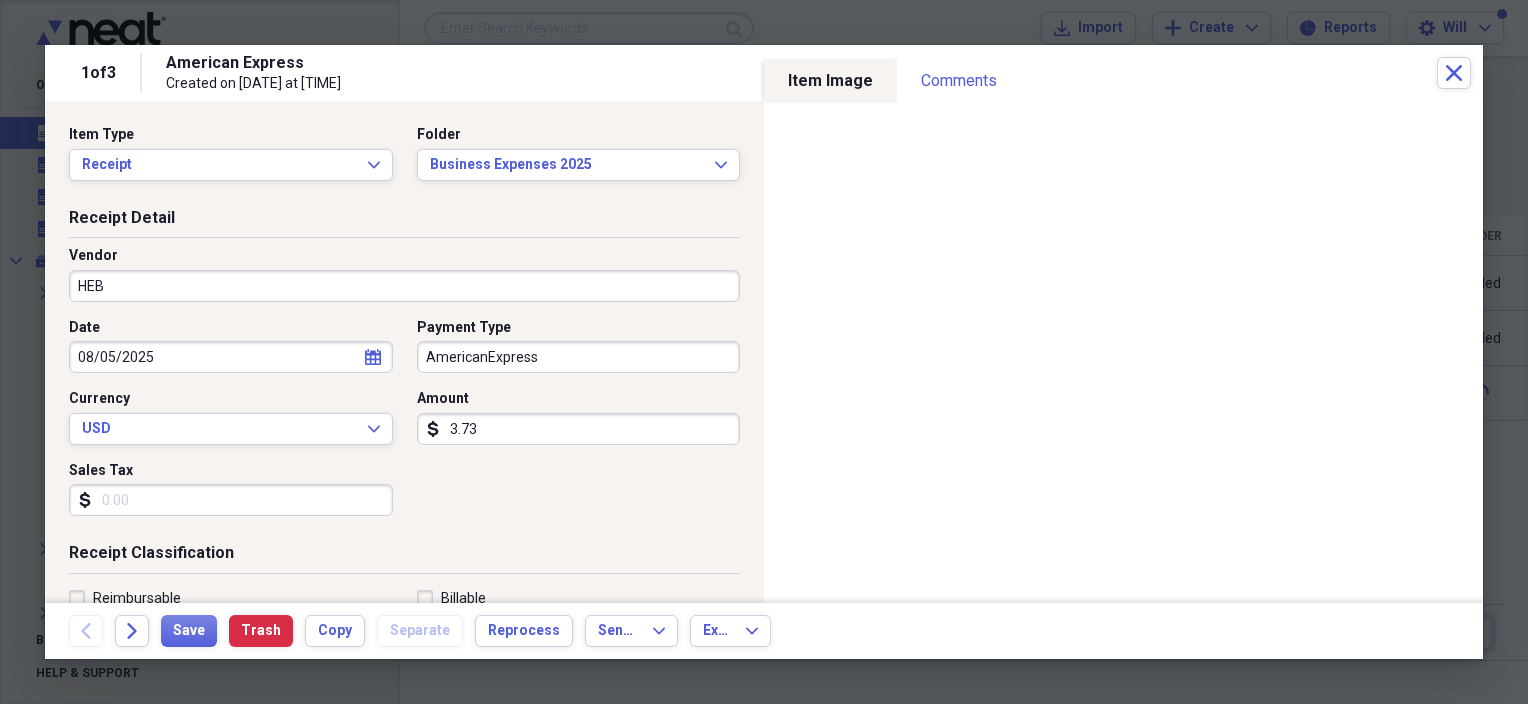 click on "Sales Tax" at bounding box center (231, 500) 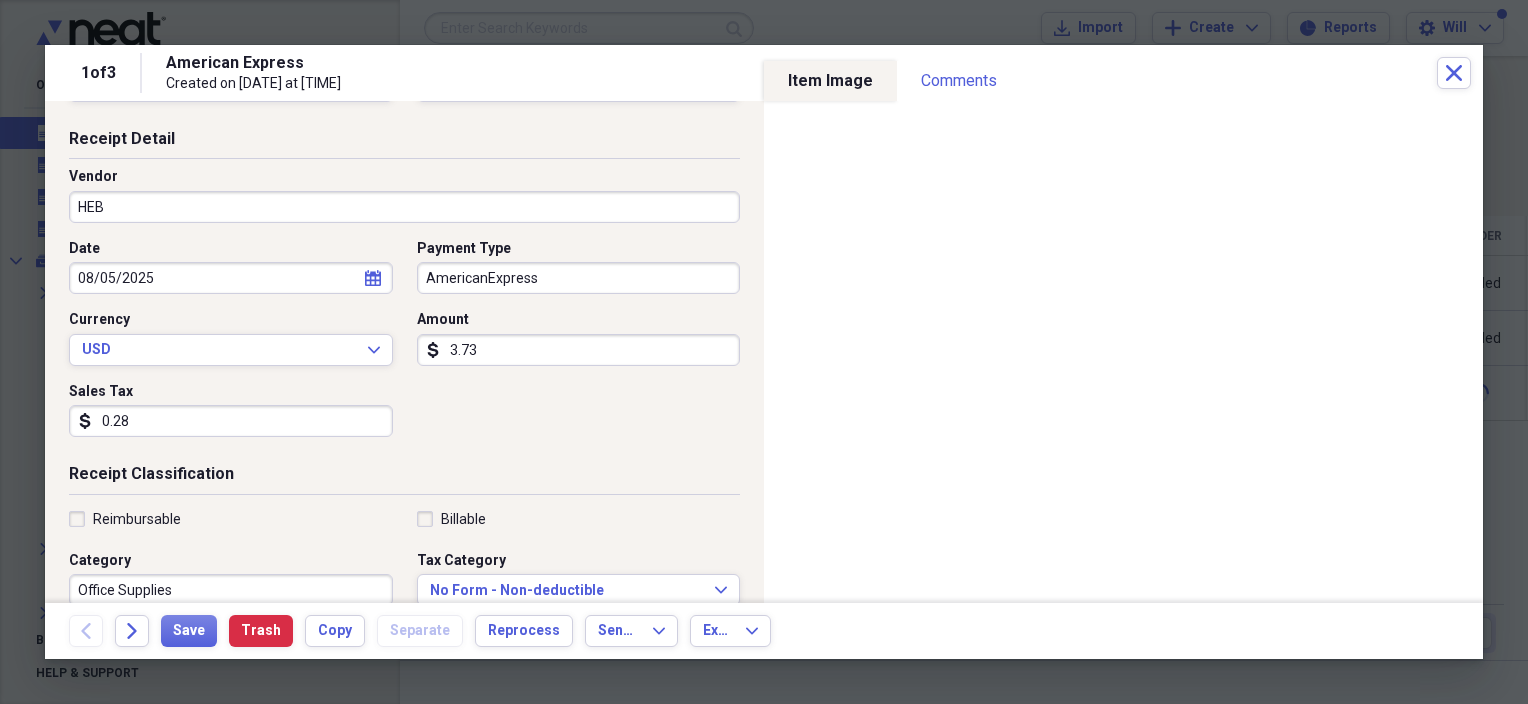 scroll, scrollTop: 200, scrollLeft: 0, axis: vertical 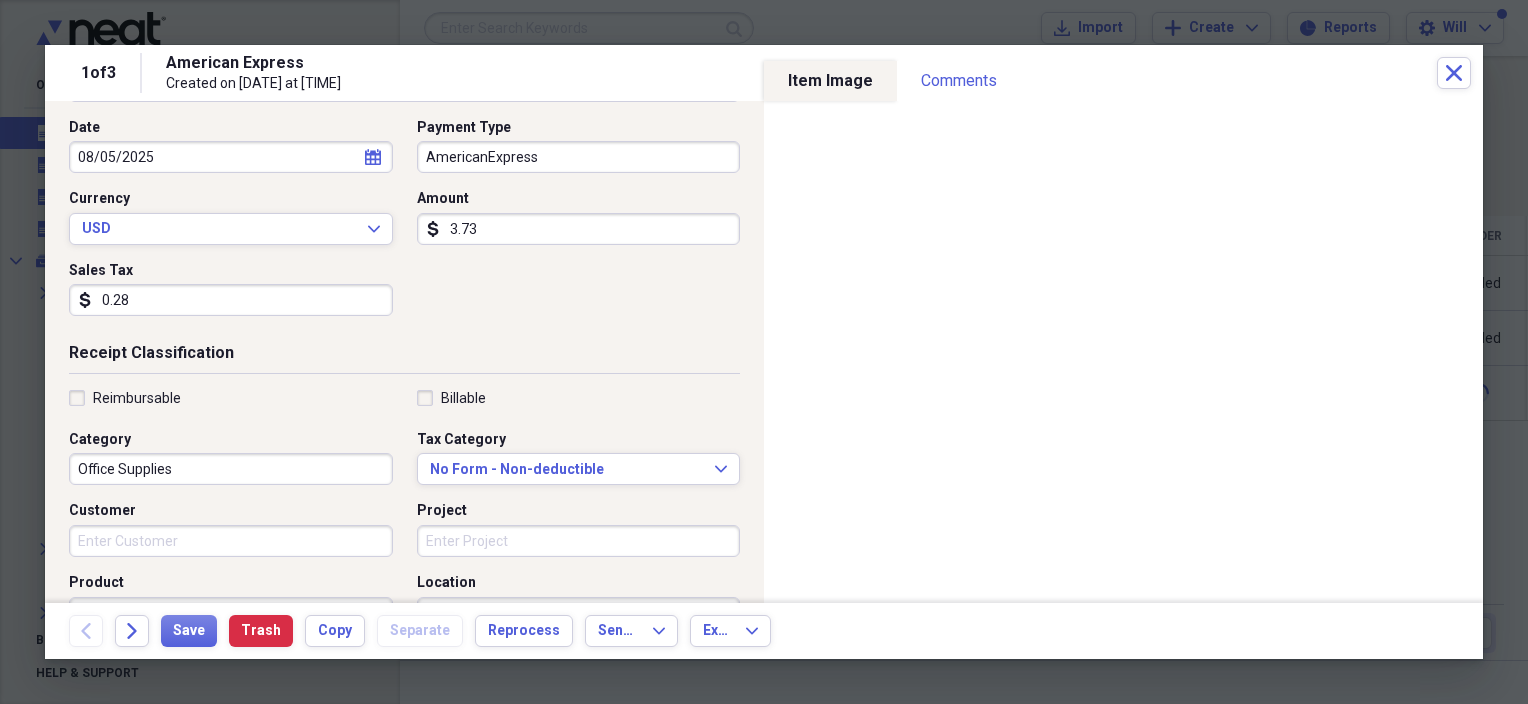 type on "0.28" 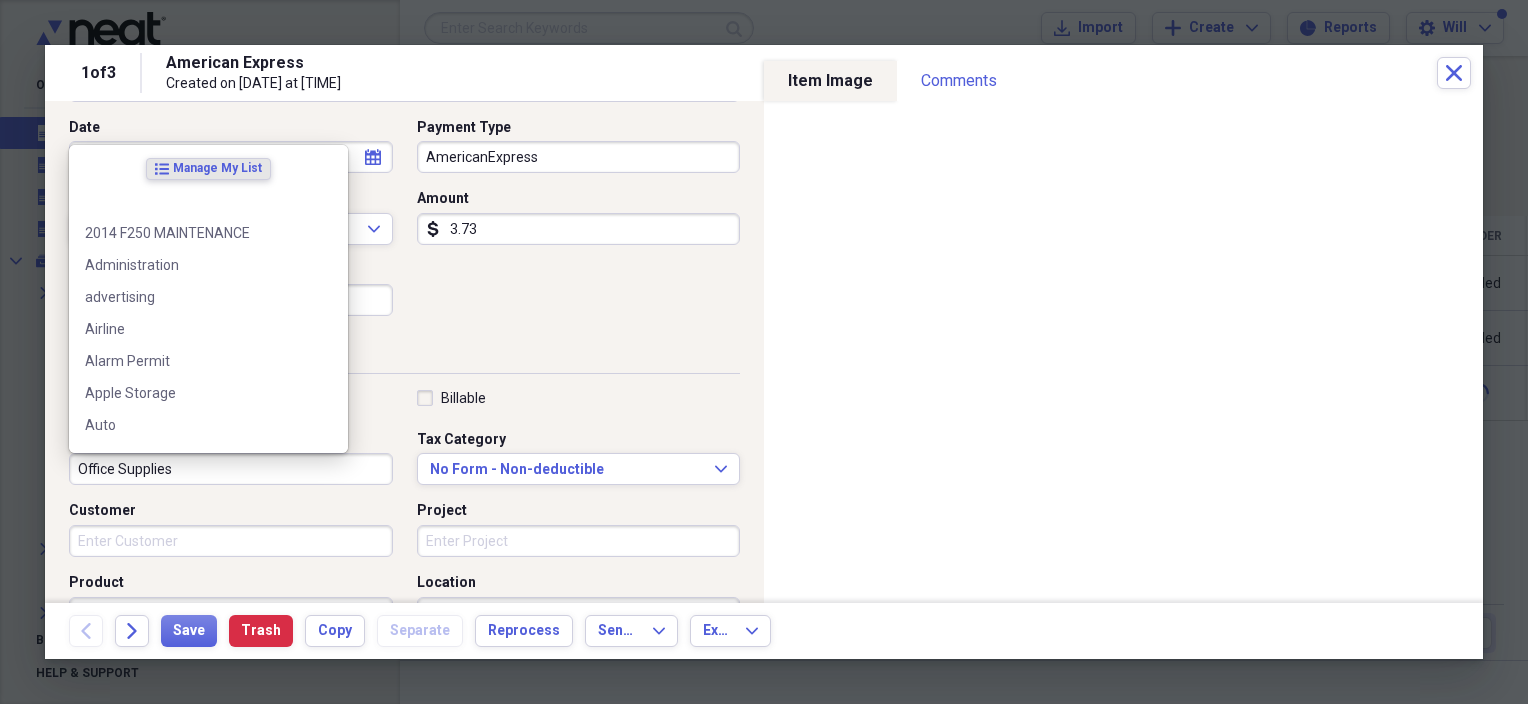 click on "Office Supplies" at bounding box center (231, 469) 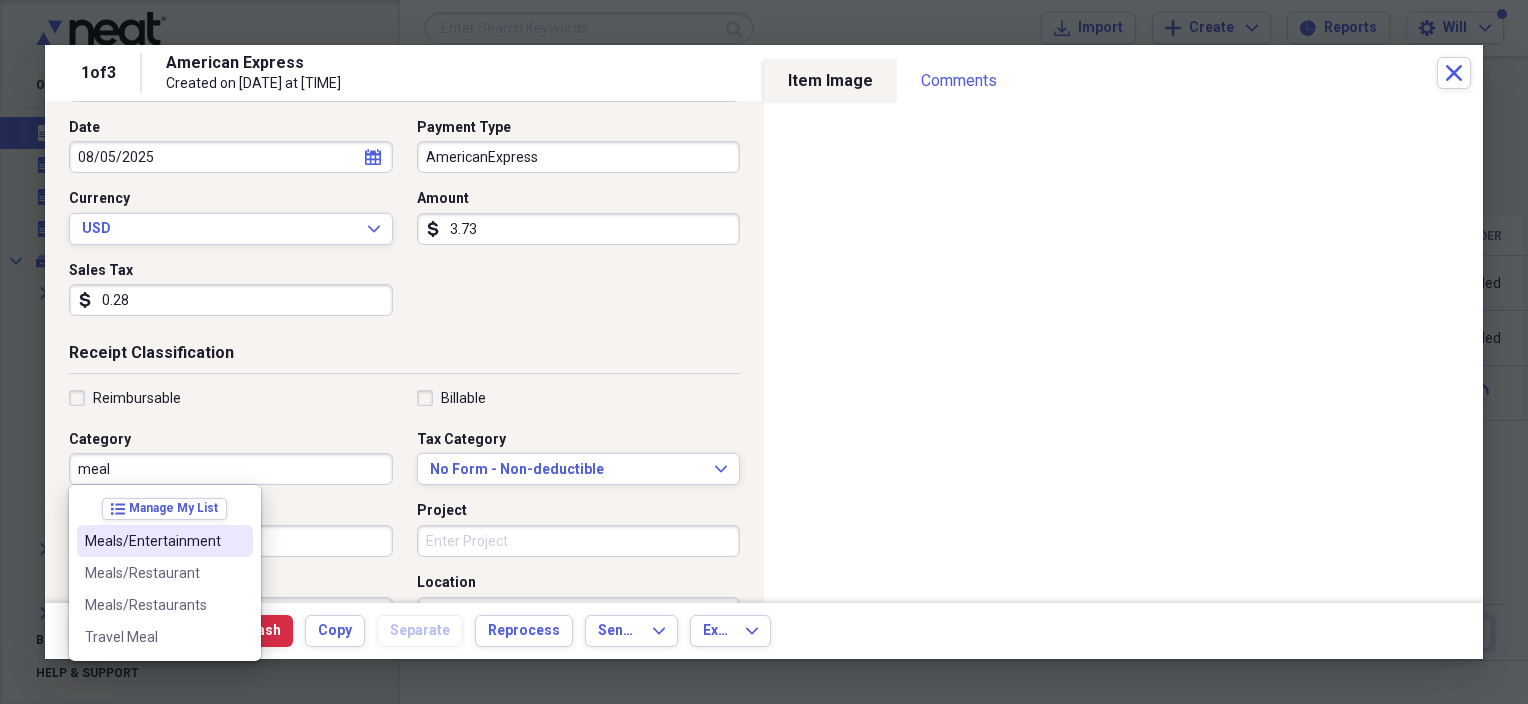 type on "Meals/Entertainment" 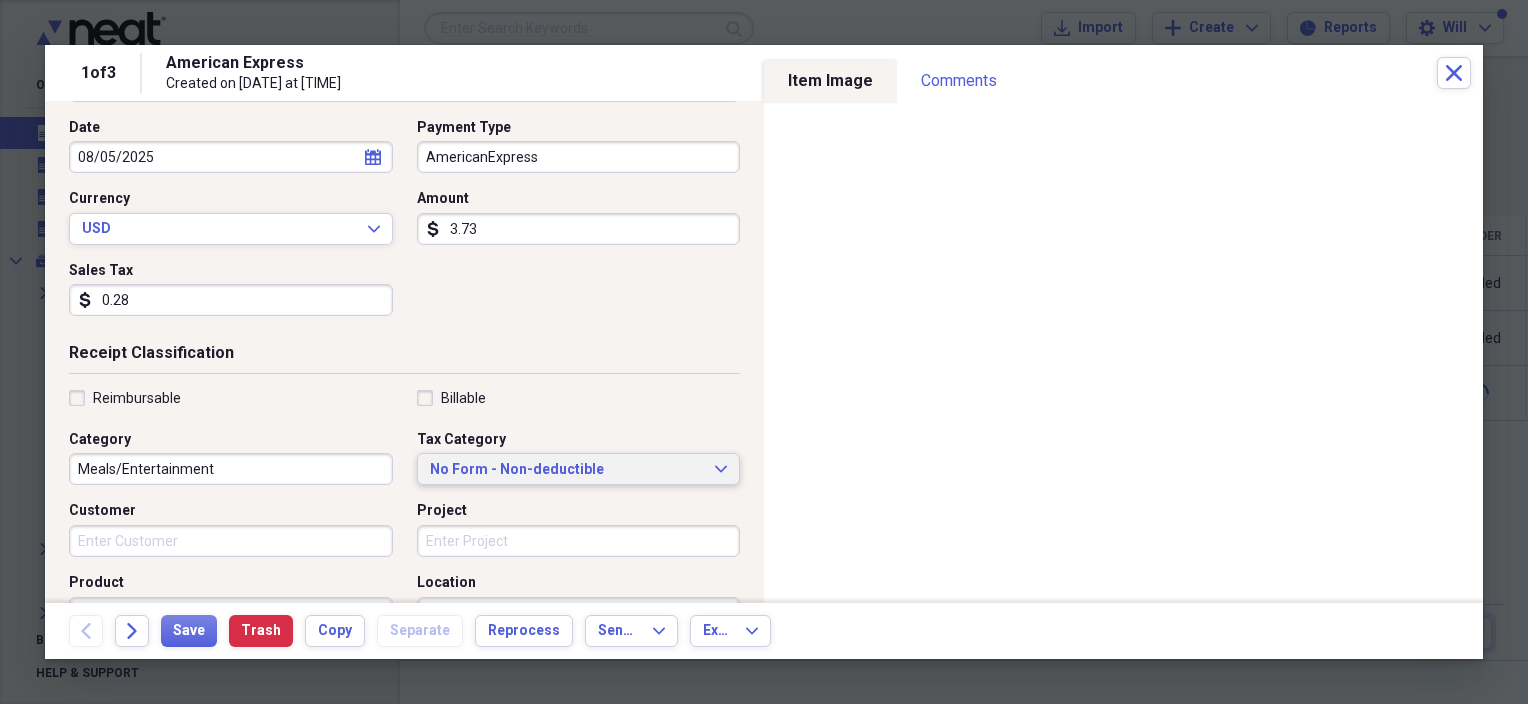 click on "No Form - Non-deductible Expand" at bounding box center (579, 469) 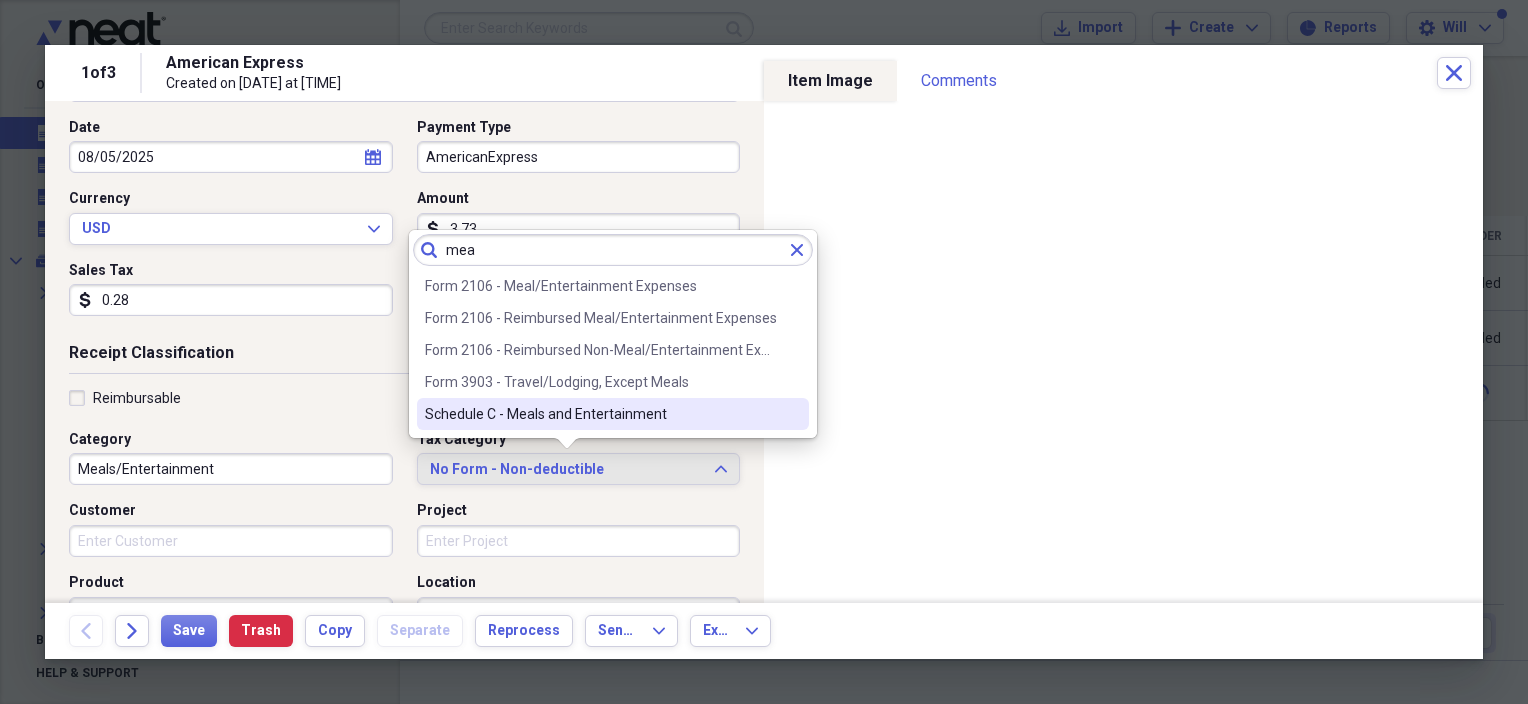 type on "mea" 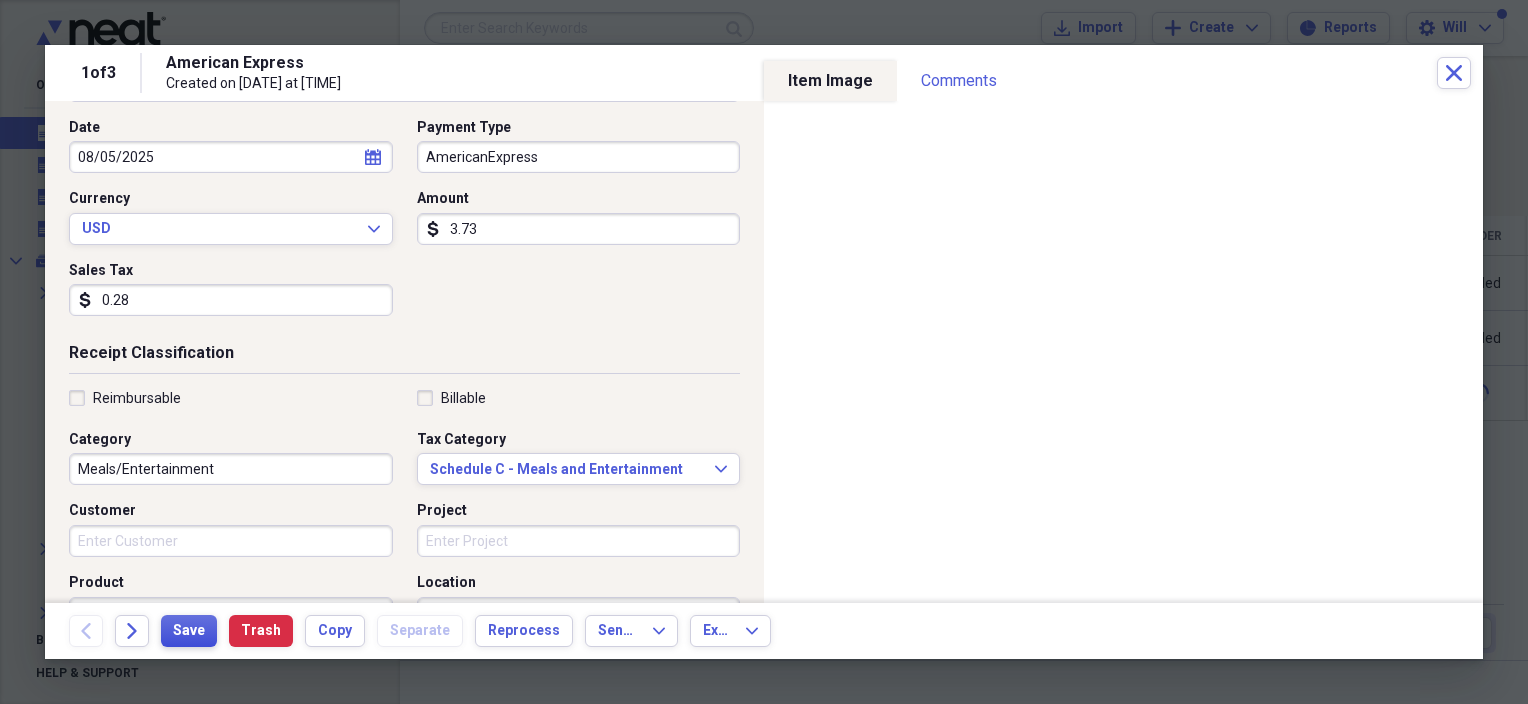 click on "Save" at bounding box center [189, 631] 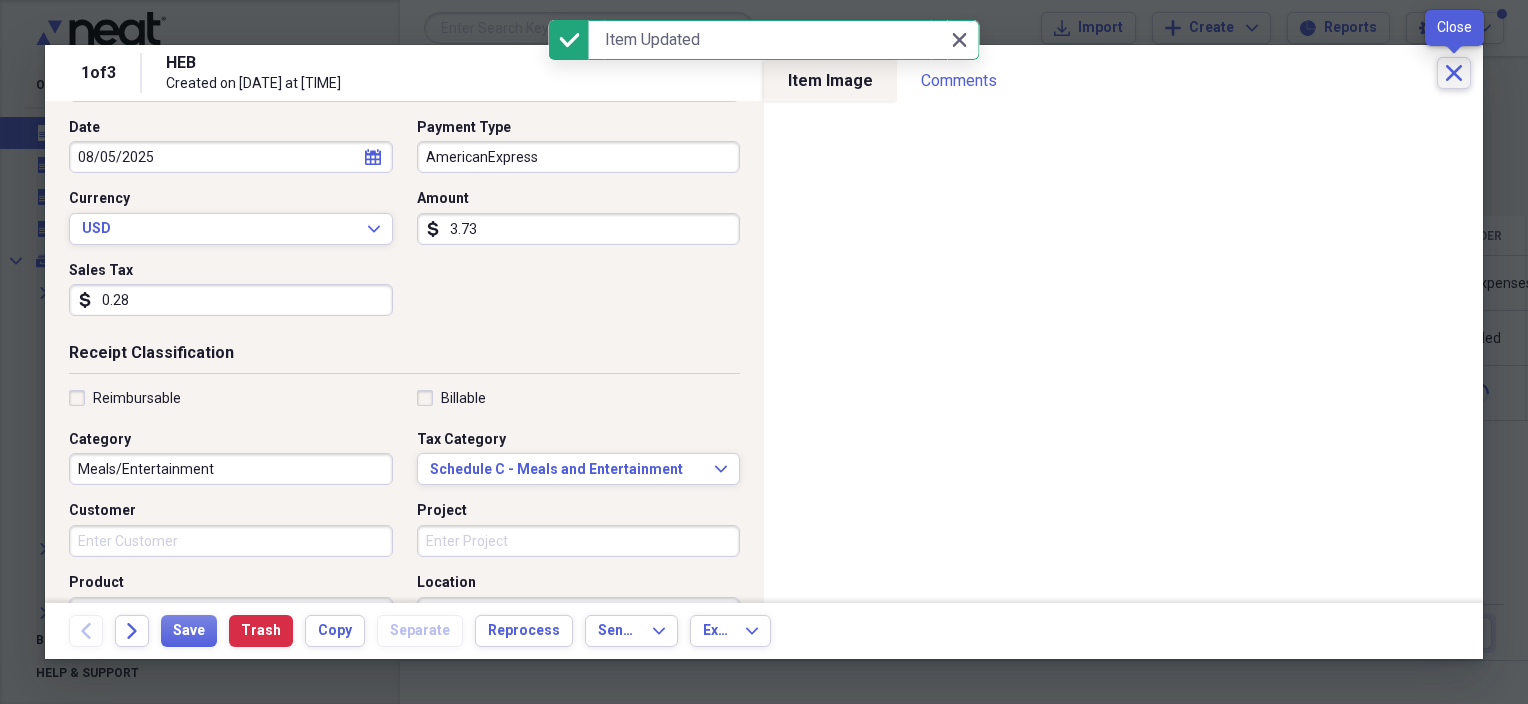 click on "Close" at bounding box center [1454, 73] 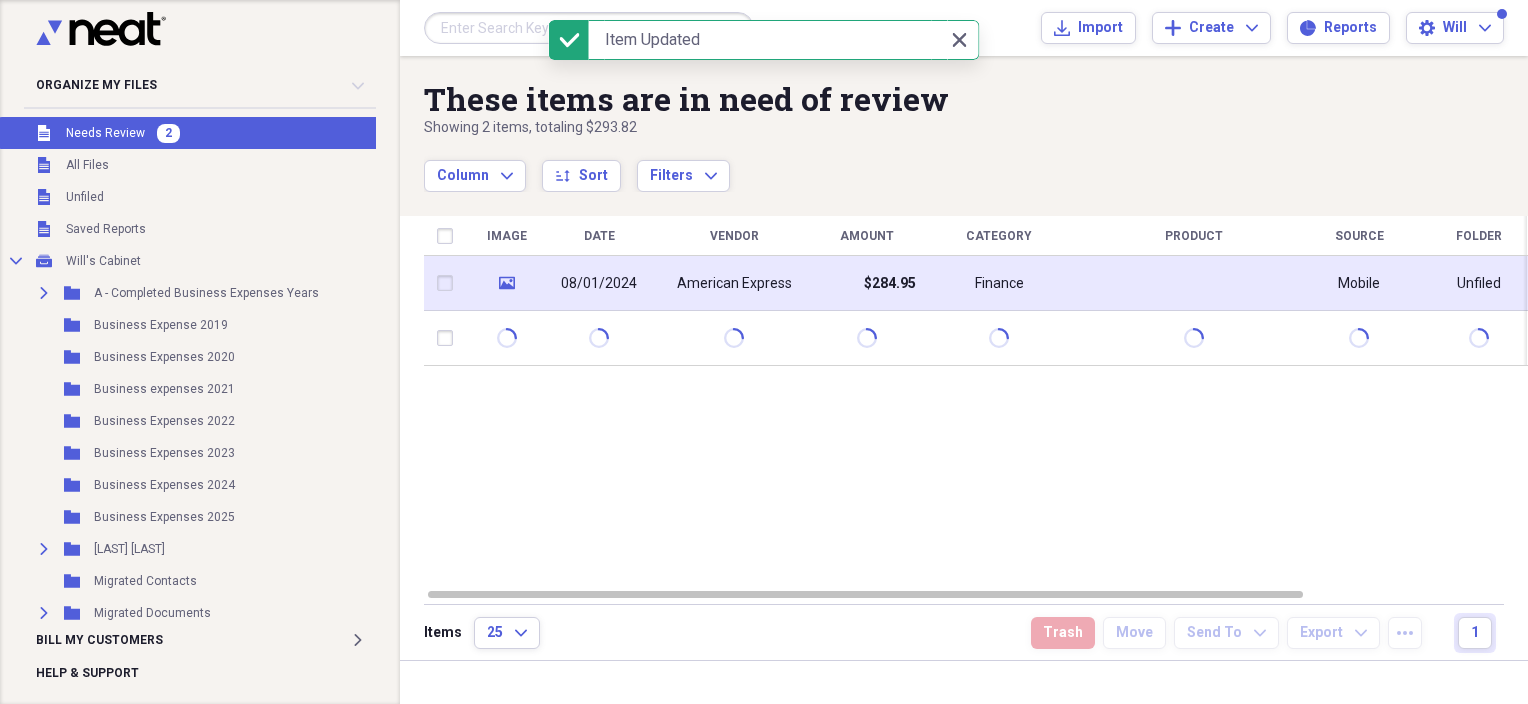 click on "08/01/2024" at bounding box center [599, 284] 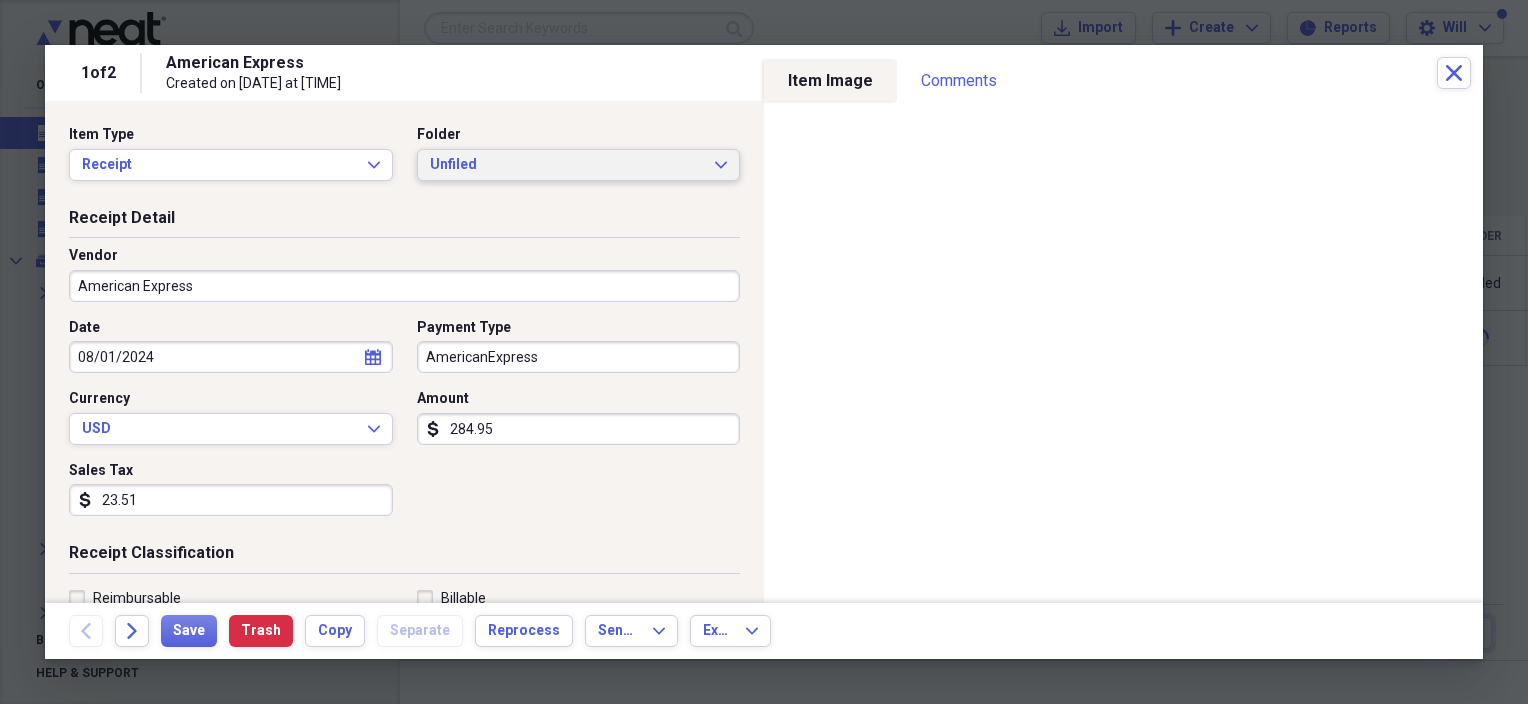 click on "Unfiled" at bounding box center (567, 165) 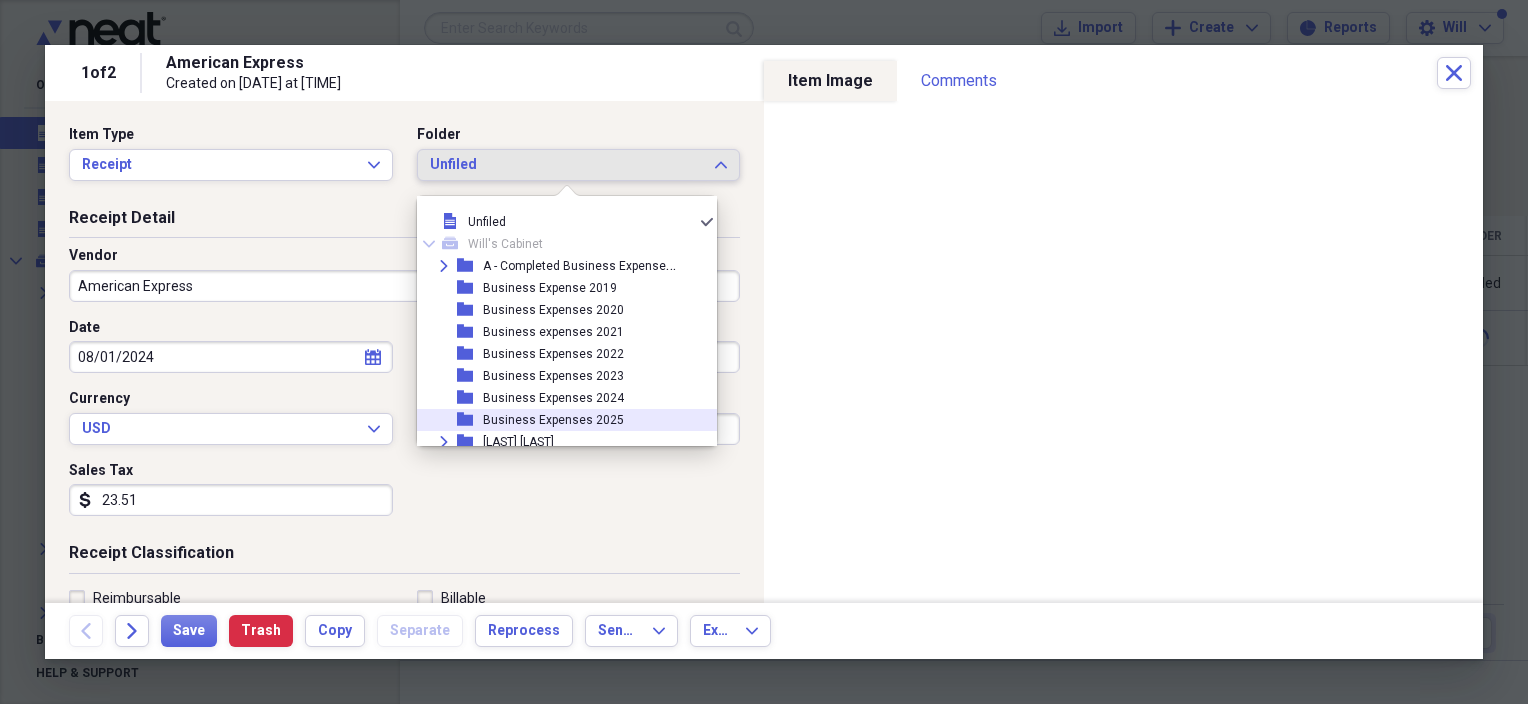 click on "folder Business Expenses 2025" at bounding box center [559, 420] 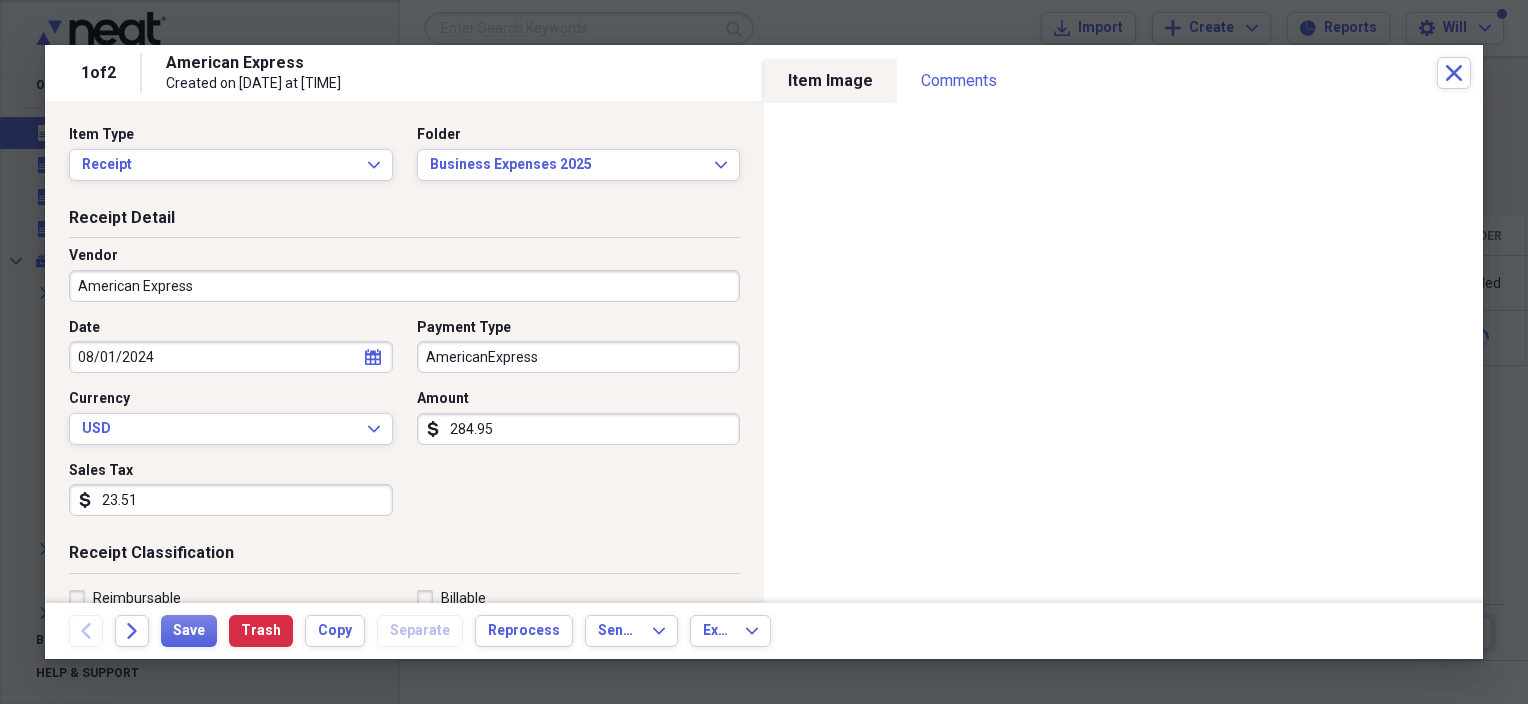 click on "American Express" at bounding box center (404, 286) 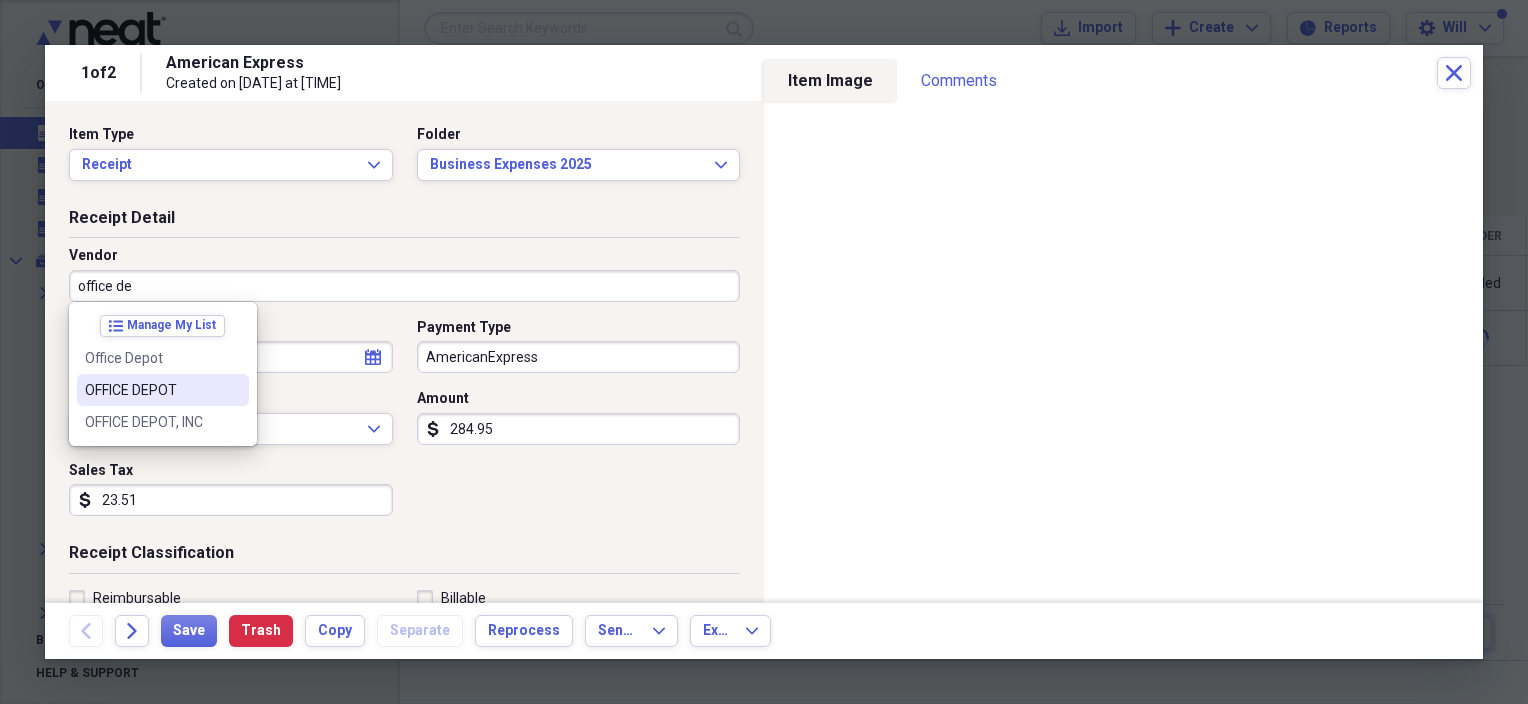 type on "OFFICE DEPOT" 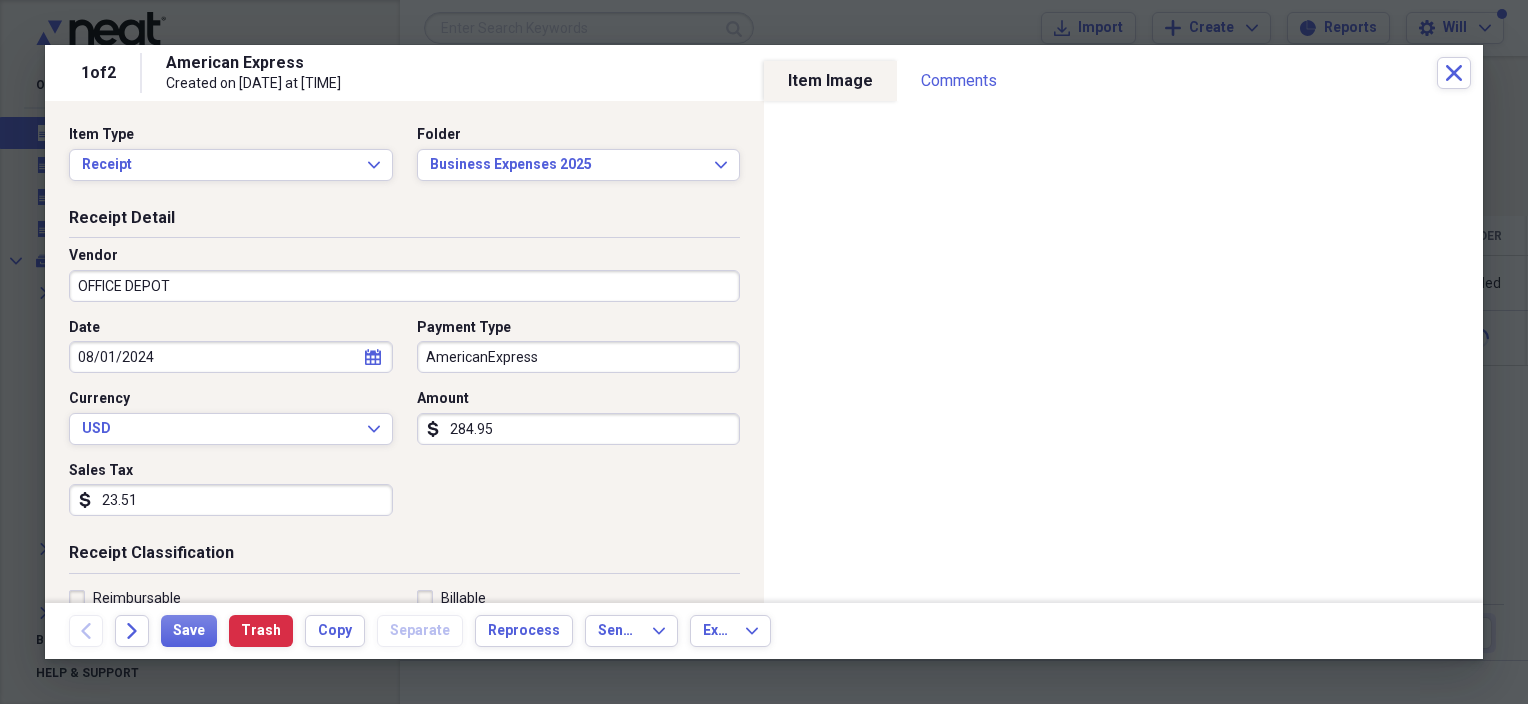 type on "Office Supplies" 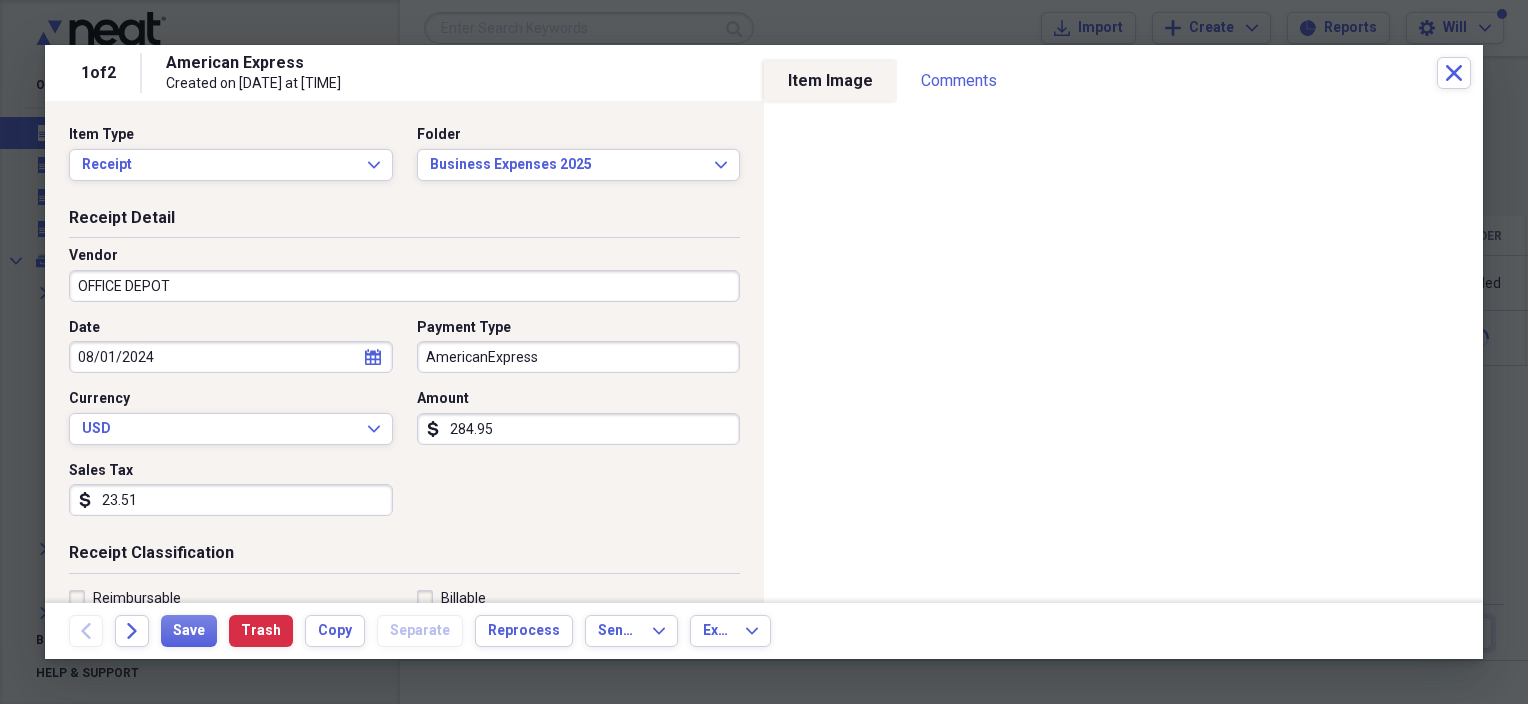 scroll, scrollTop: 100, scrollLeft: 0, axis: vertical 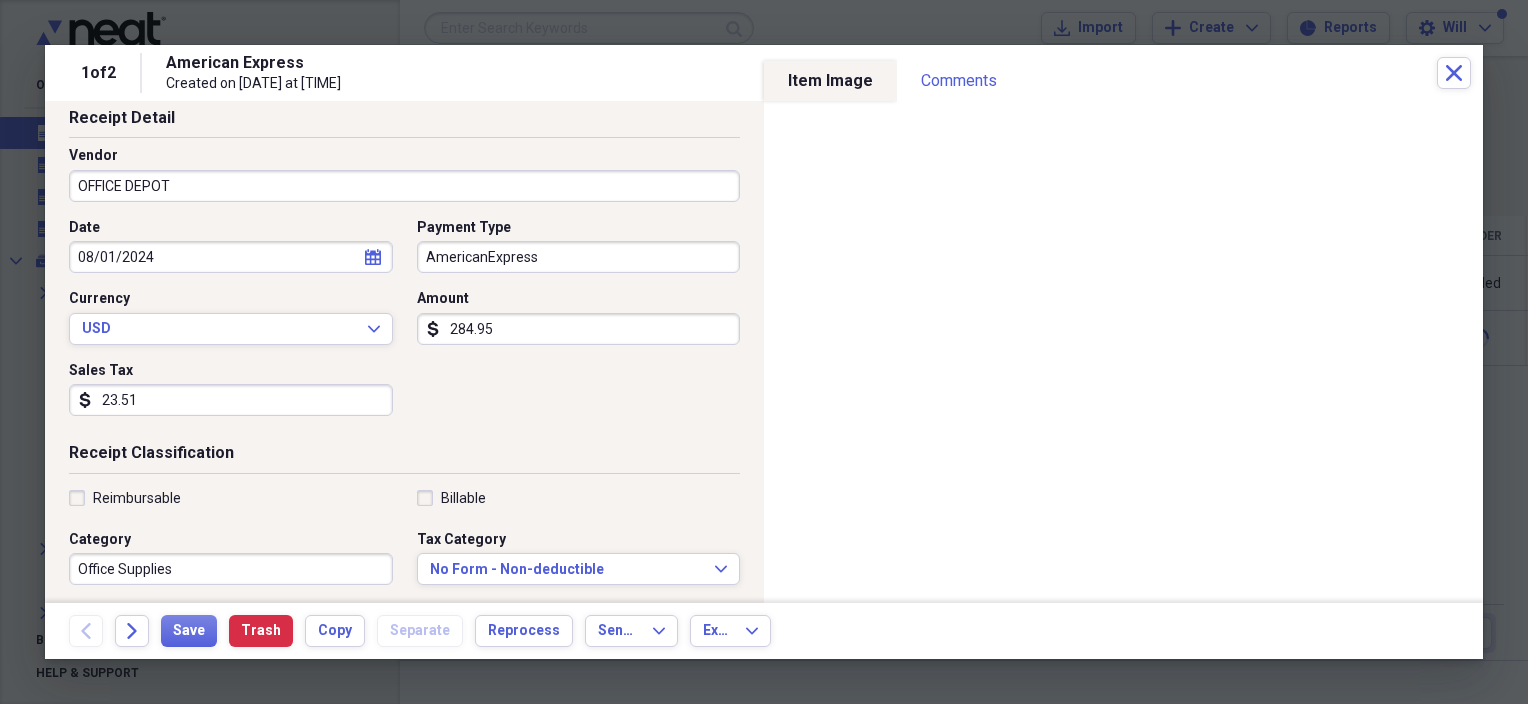 click on "284.95" at bounding box center (579, 329) 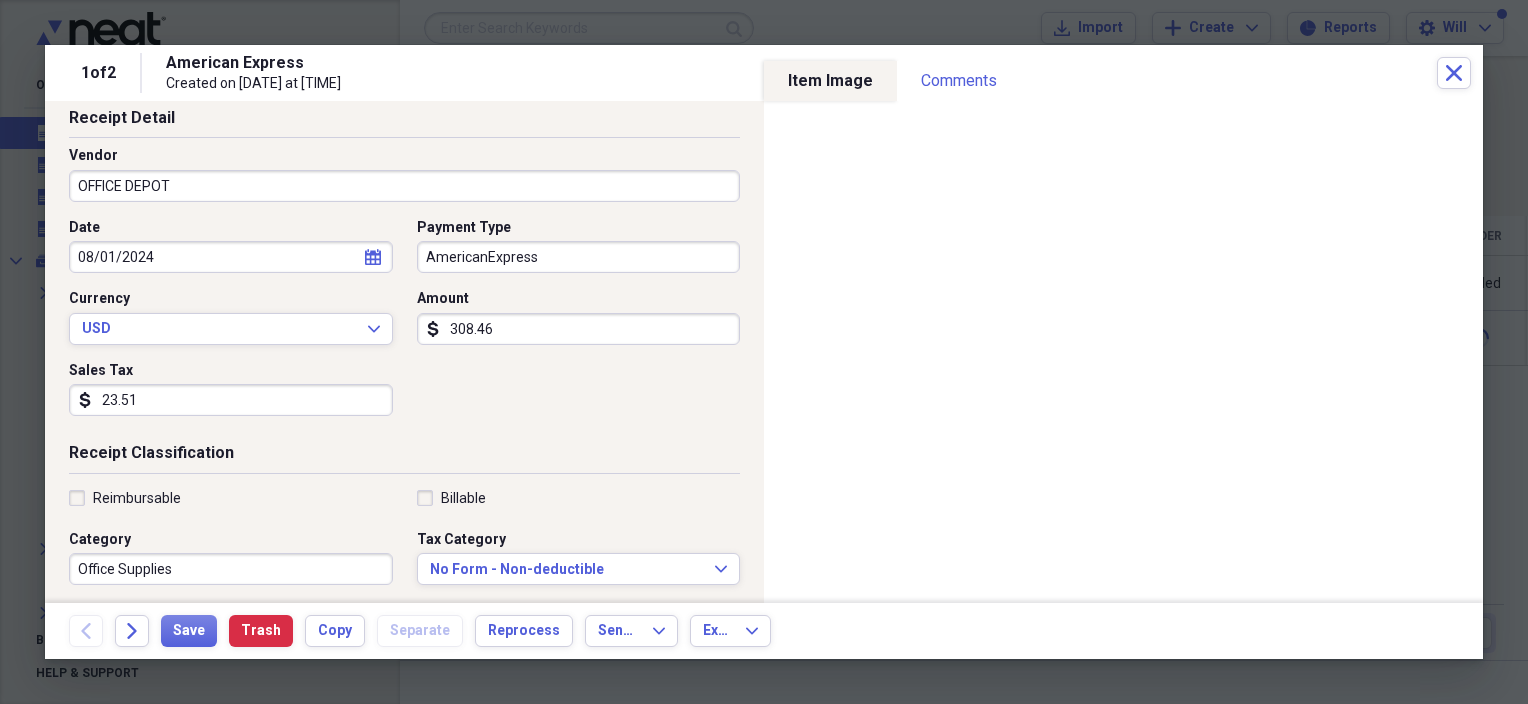 type on "308.46" 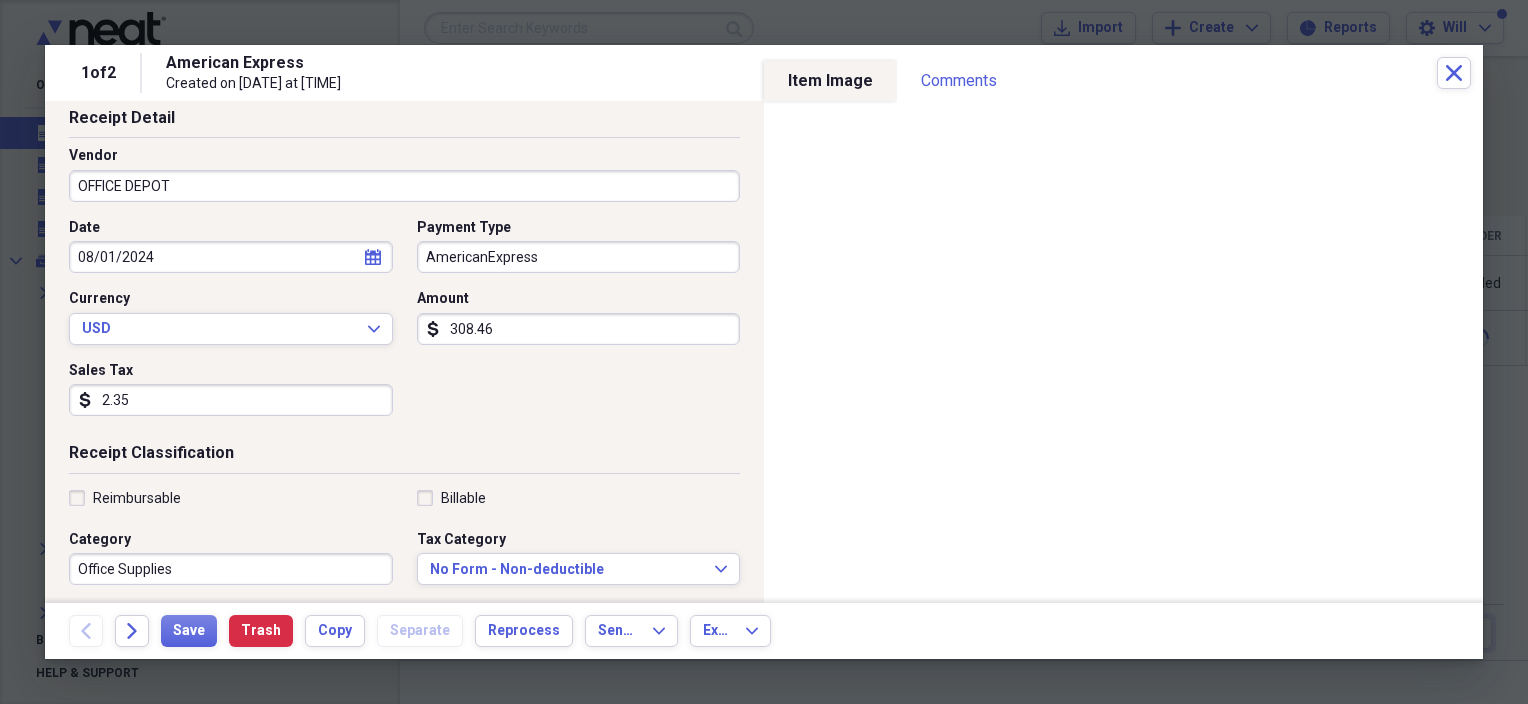 type on "23.51" 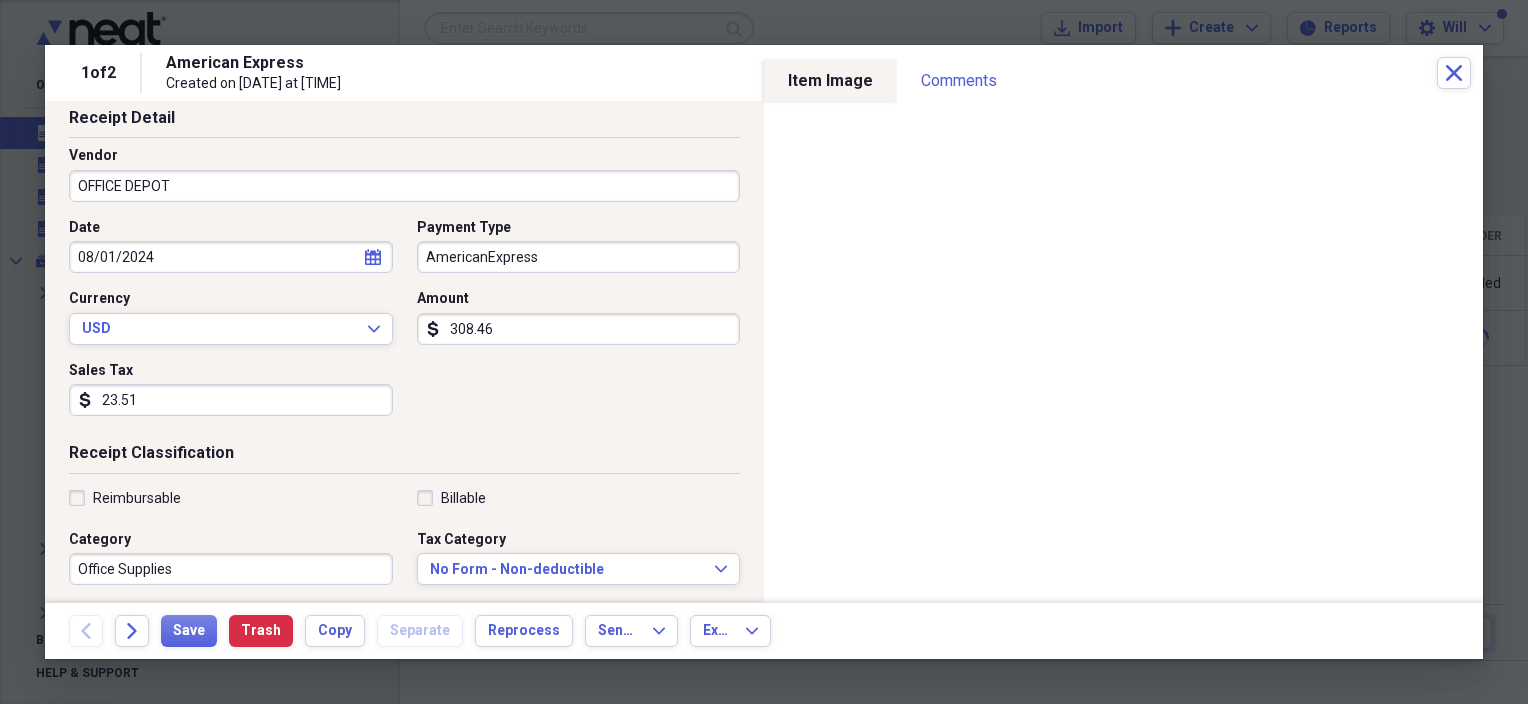 click on "Date [DATE] calendar Calendar Payment Type AmericanExpress Currency USD Expand Amount dollar-sign 308.46 Sales Tax dollar-sign 23.51" at bounding box center [404, 325] 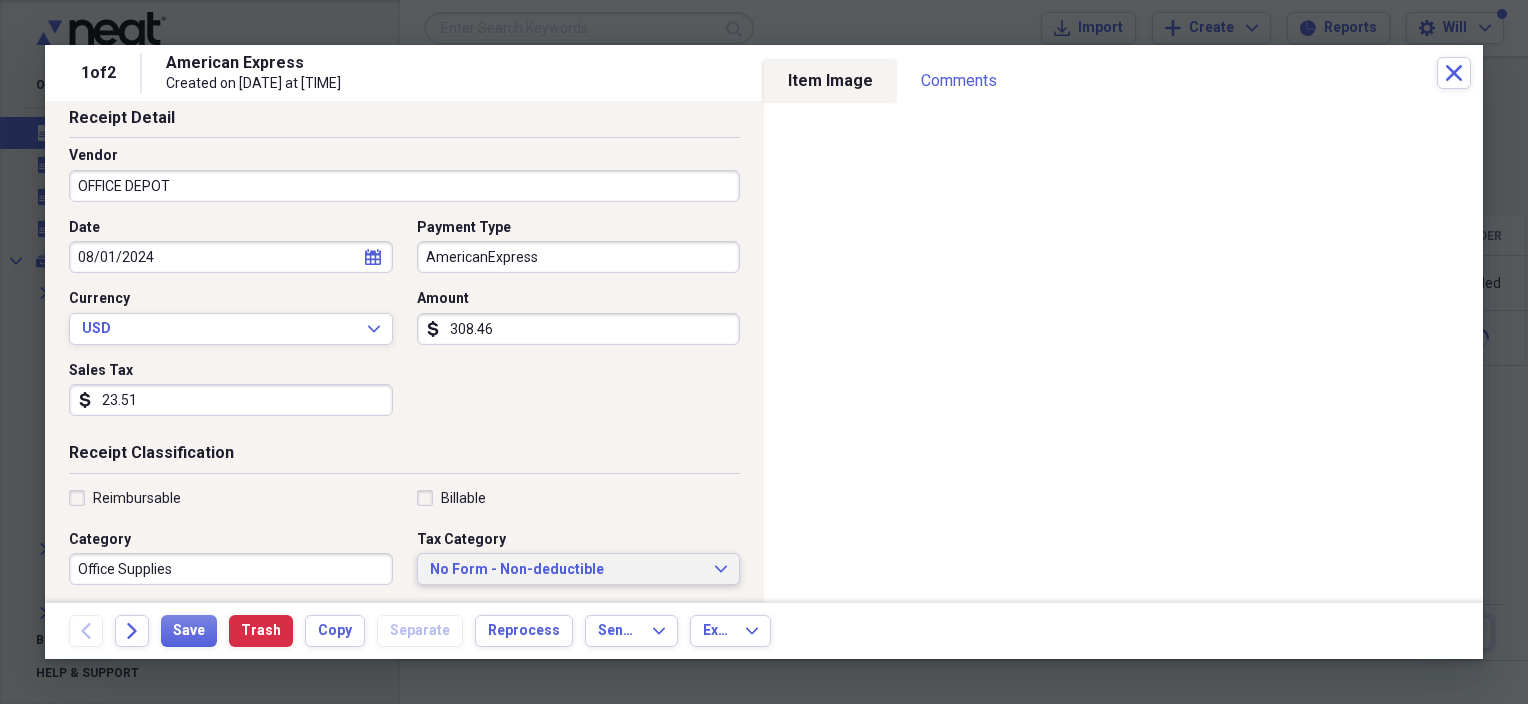 click on "No Form - Non-deductible" at bounding box center [567, 570] 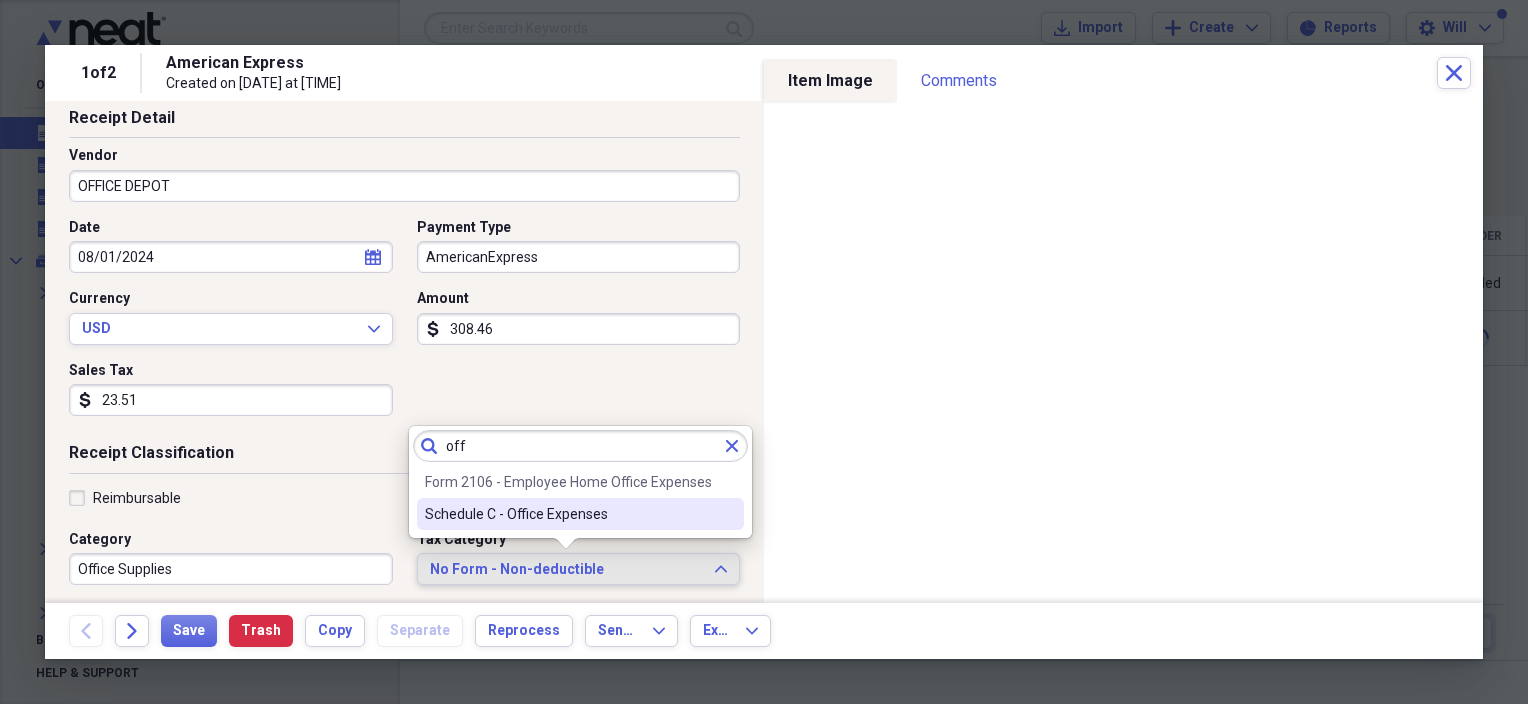 type on "off" 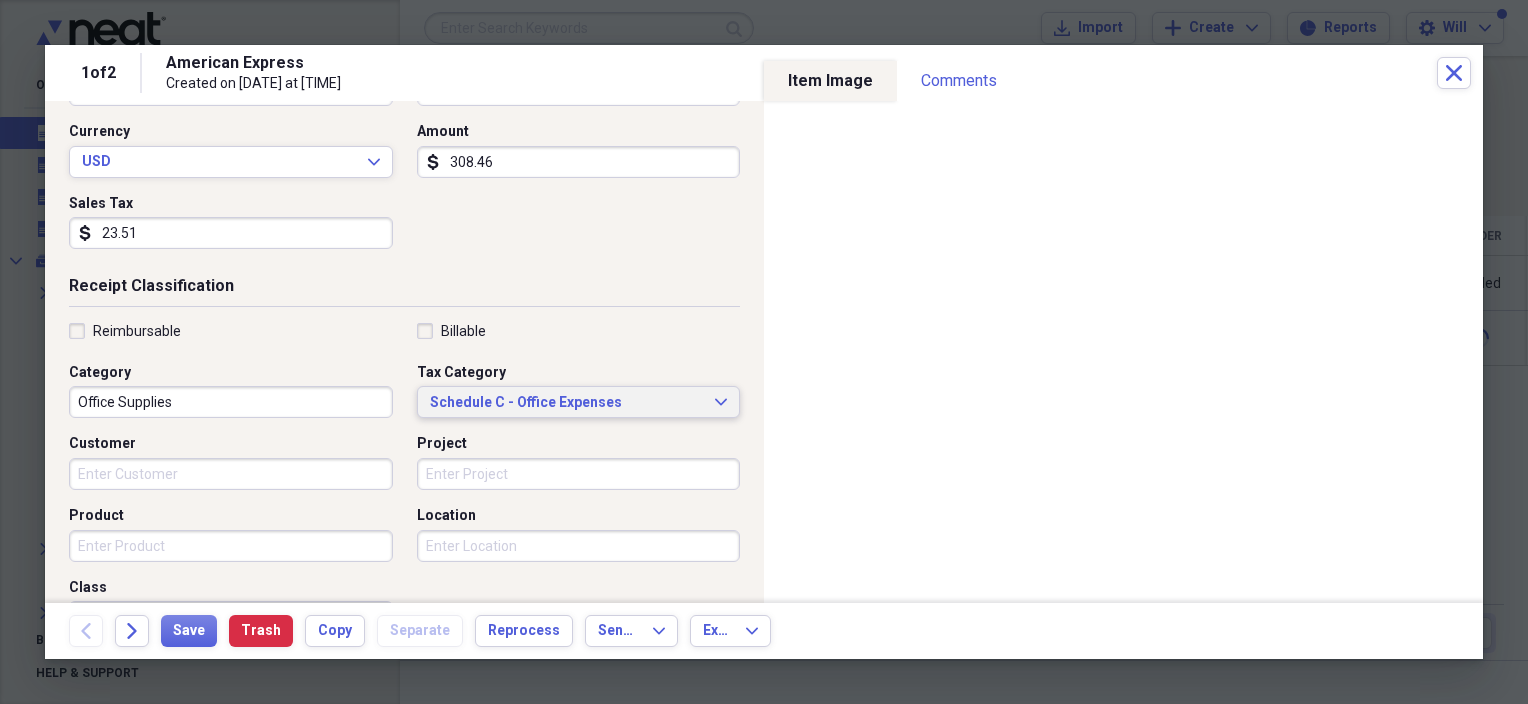 scroll, scrollTop: 517, scrollLeft: 0, axis: vertical 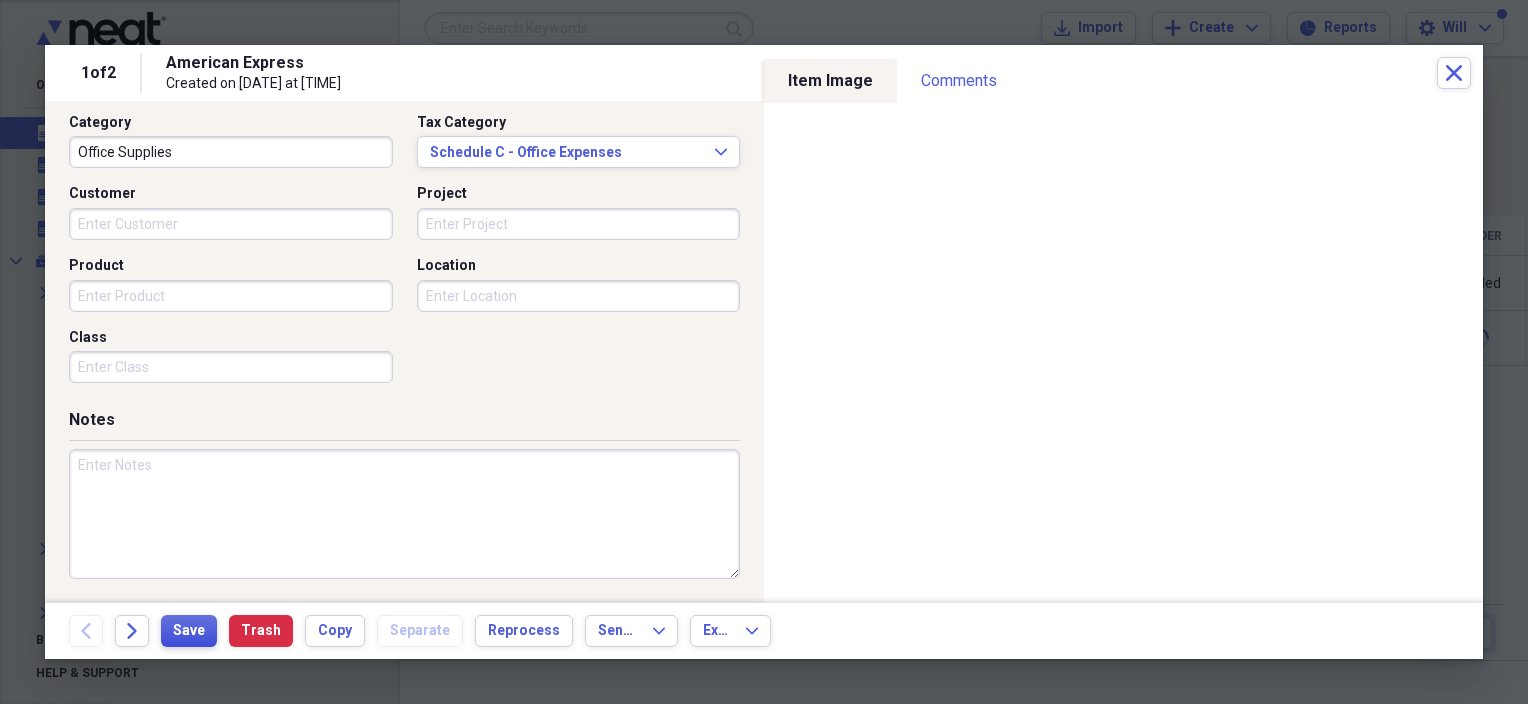 click on "Save" at bounding box center [189, 631] 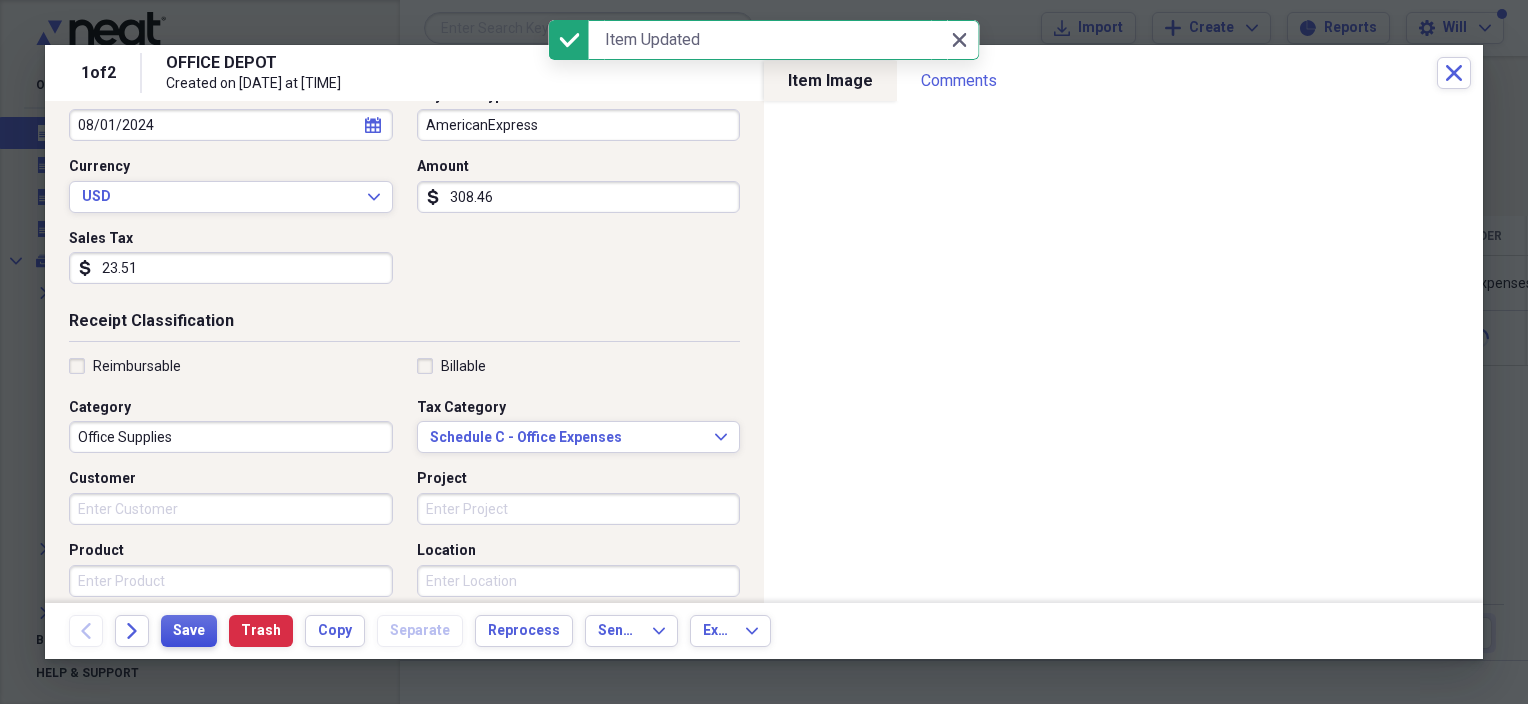 scroll, scrollTop: 0, scrollLeft: 0, axis: both 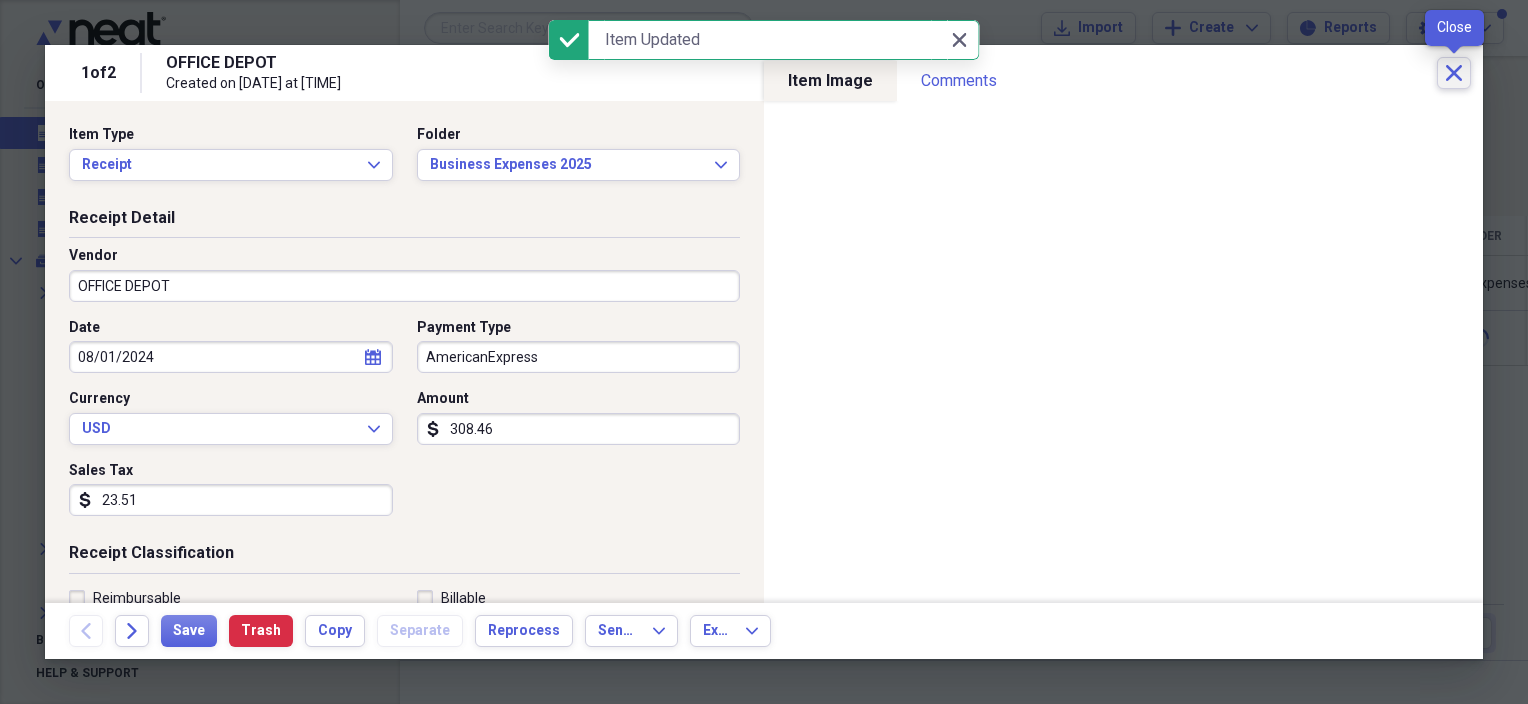 click on "Close" at bounding box center [1454, 73] 